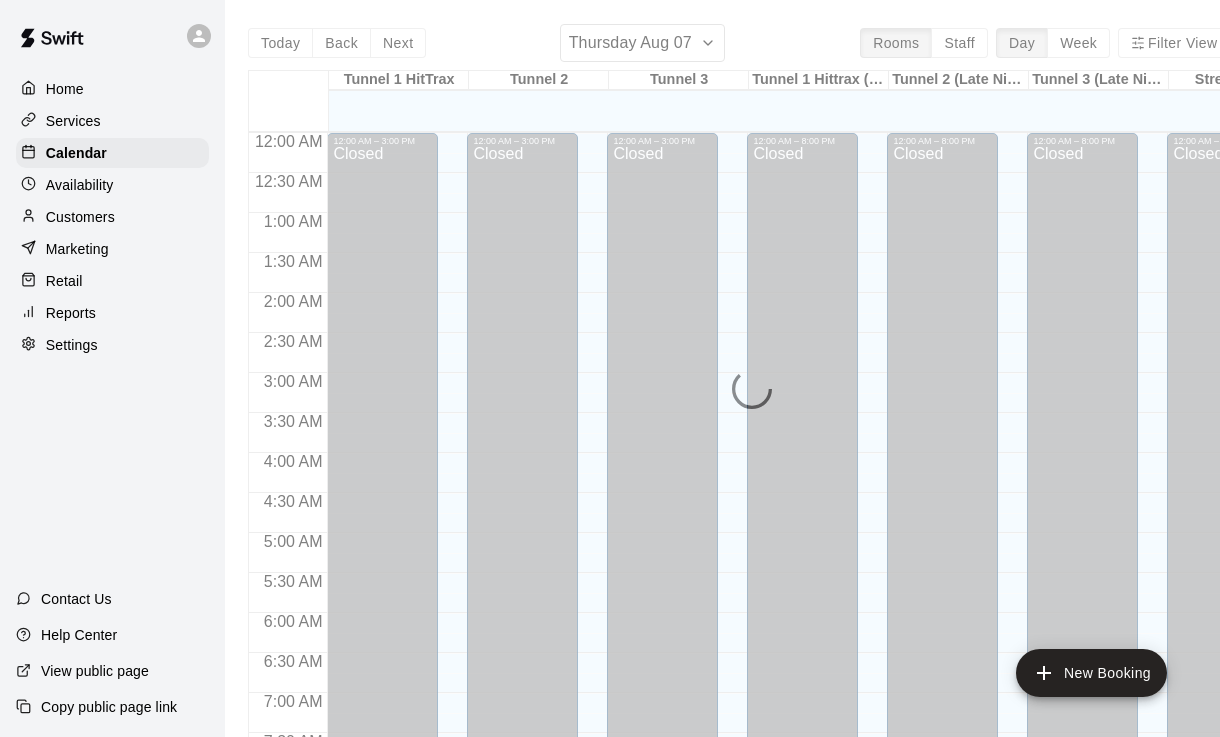 scroll, scrollTop: 0, scrollLeft: 0, axis: both 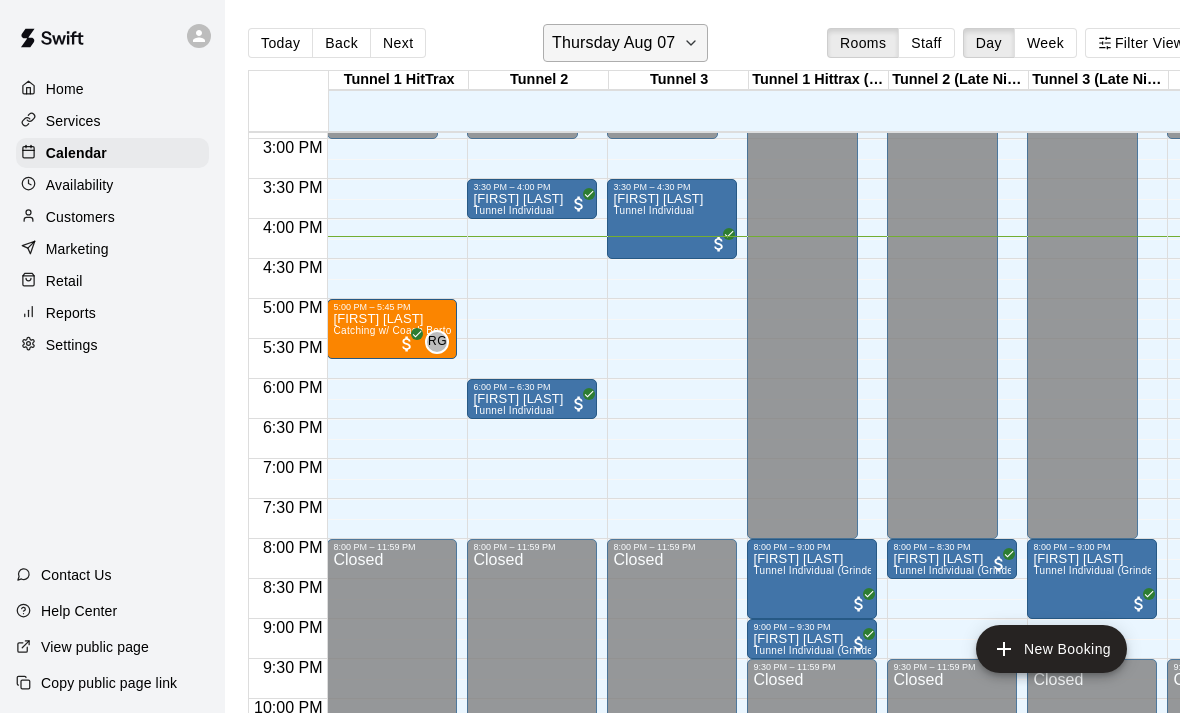 click on "Thursday Aug 07" at bounding box center (613, 43) 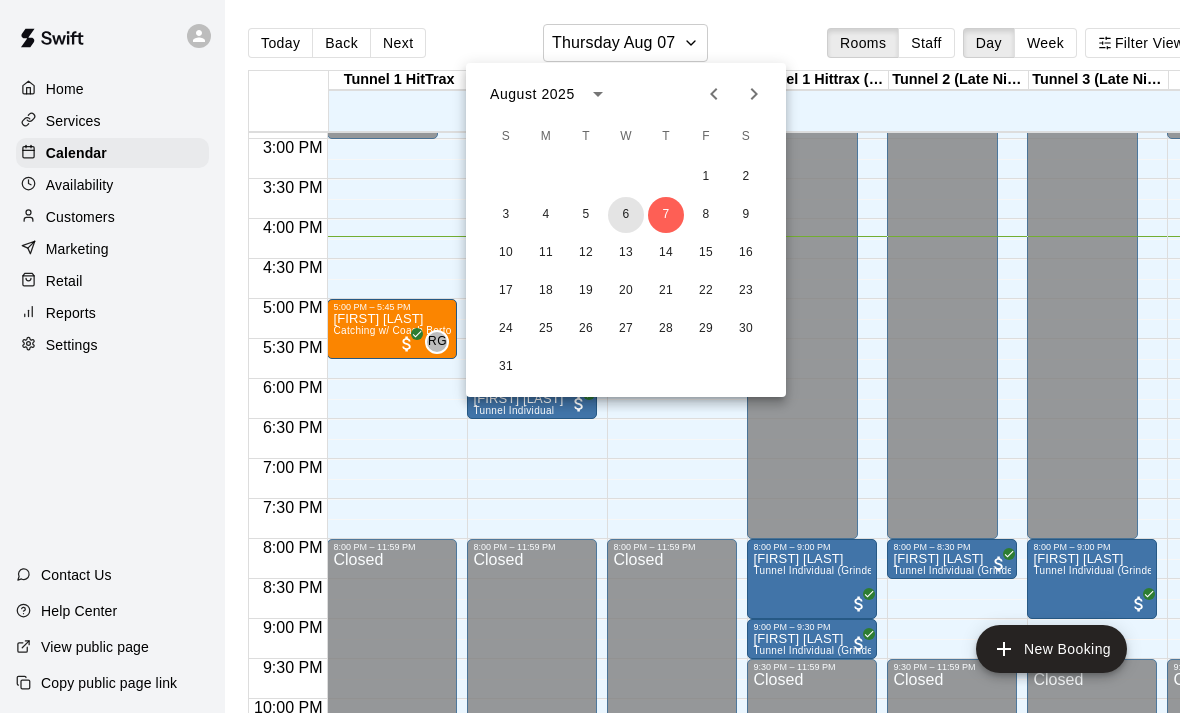 click on "6" at bounding box center [626, 215] 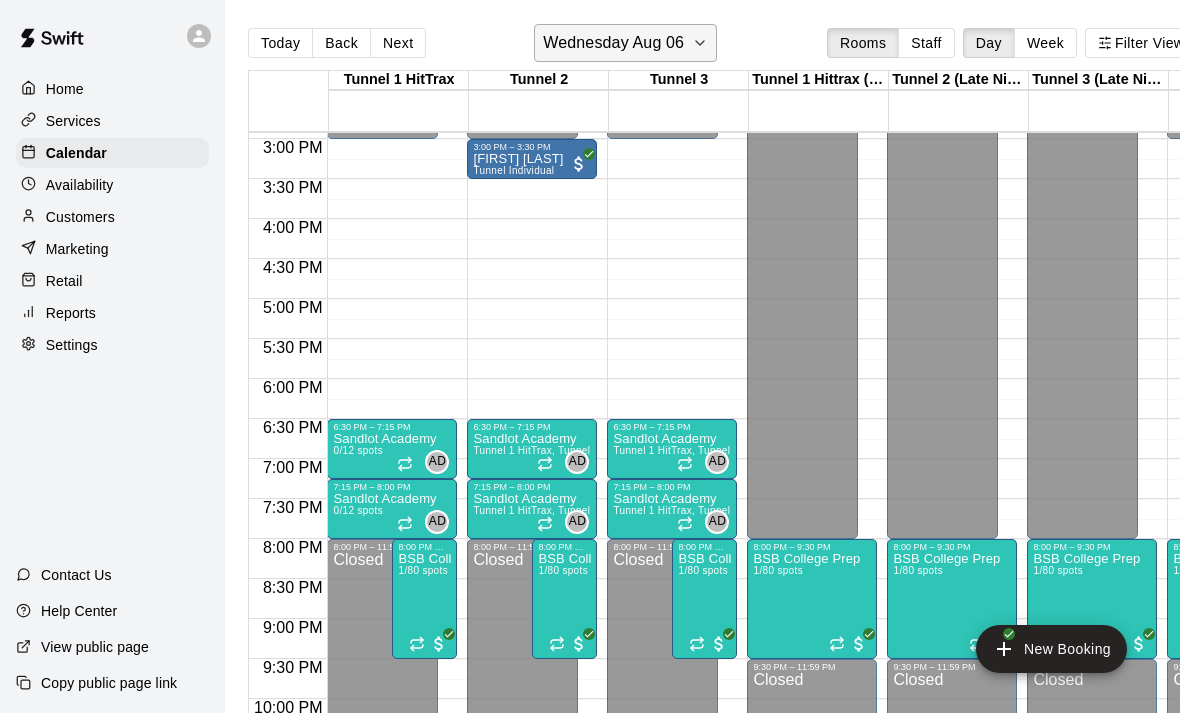 click on "Wednesday Aug 06" at bounding box center (613, 43) 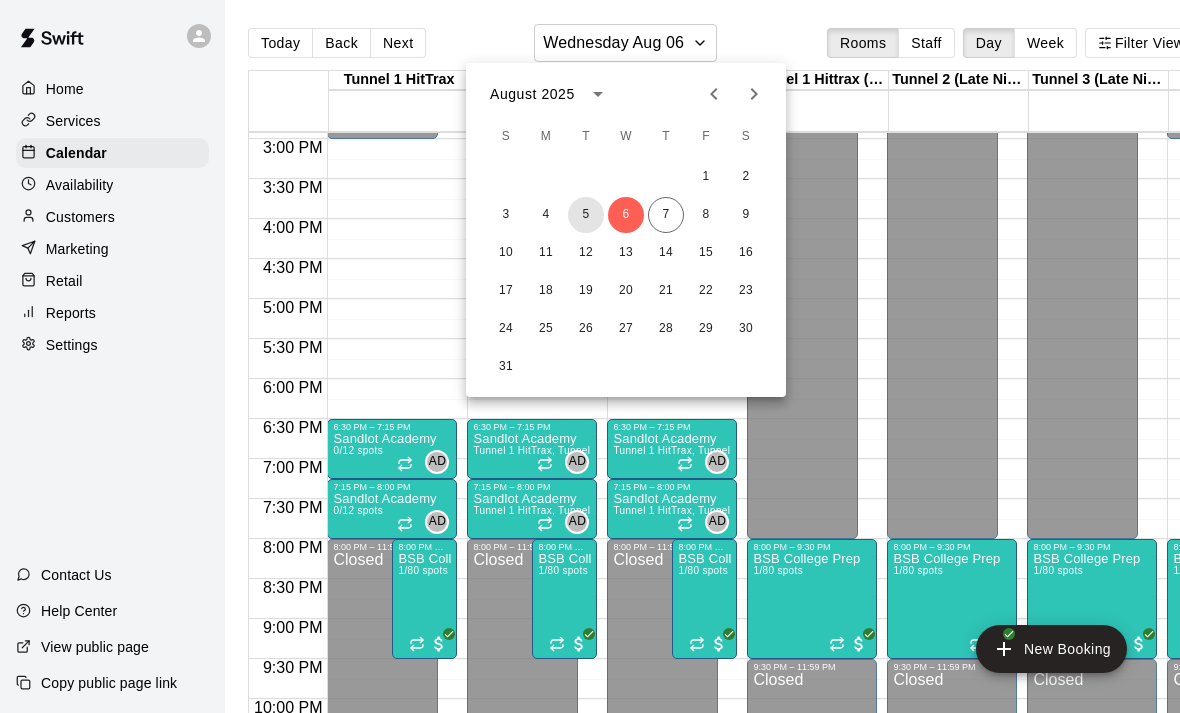 click on "5" at bounding box center [586, 215] 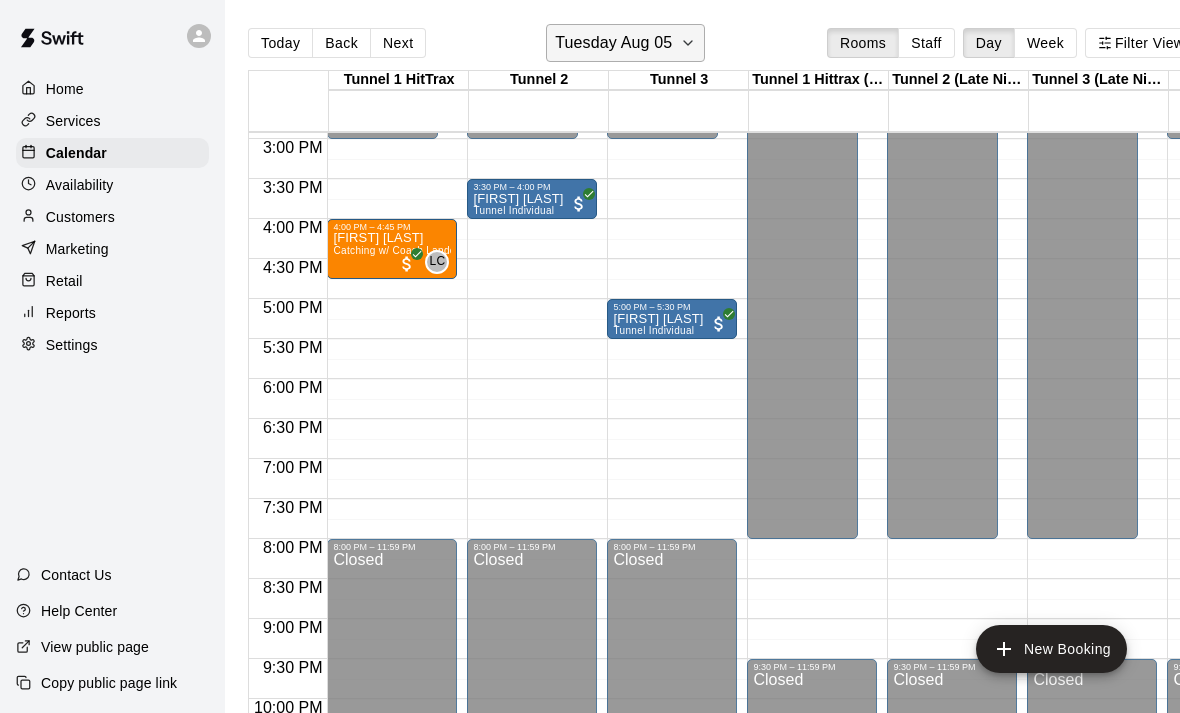 click on "Tuesday Aug 05" at bounding box center [625, 43] 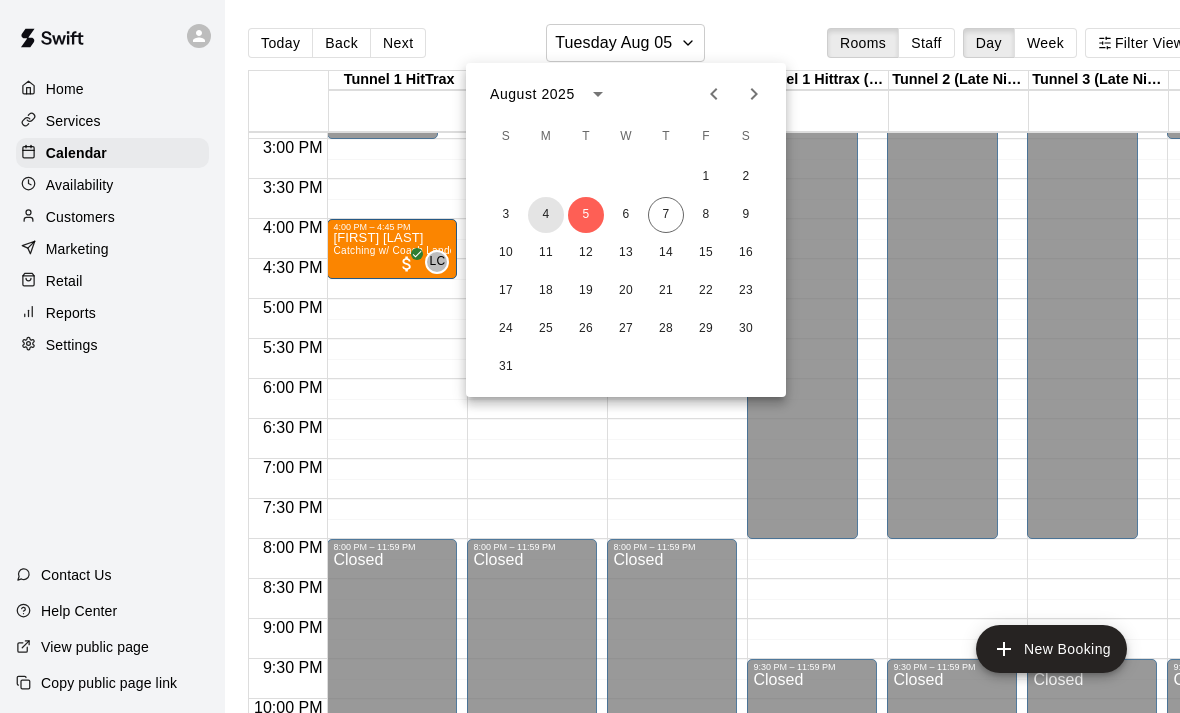 click on "4" at bounding box center [546, 215] 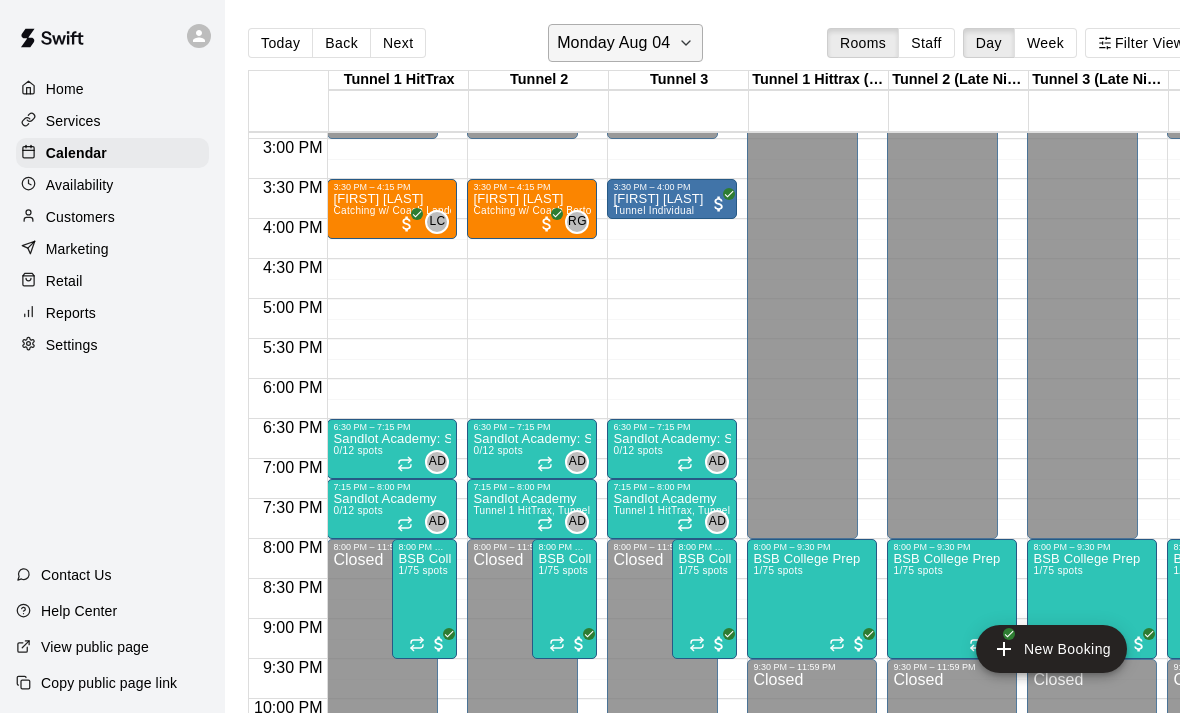 click on "Monday Aug 04" at bounding box center [613, 43] 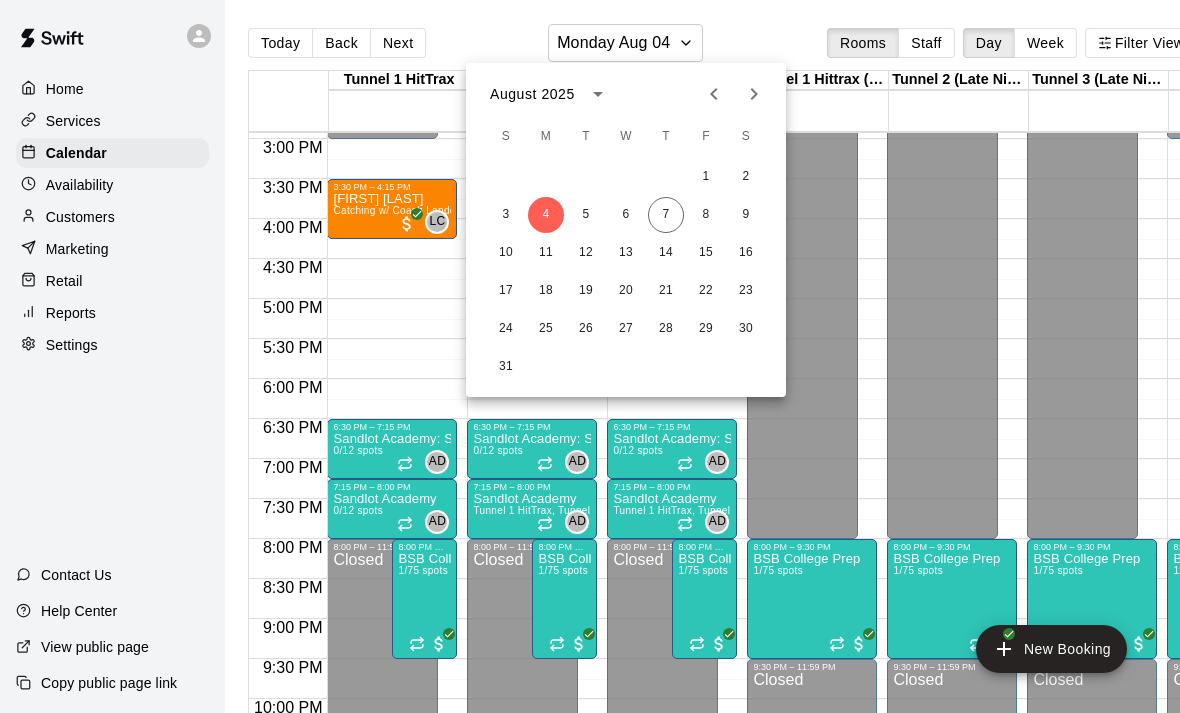 click 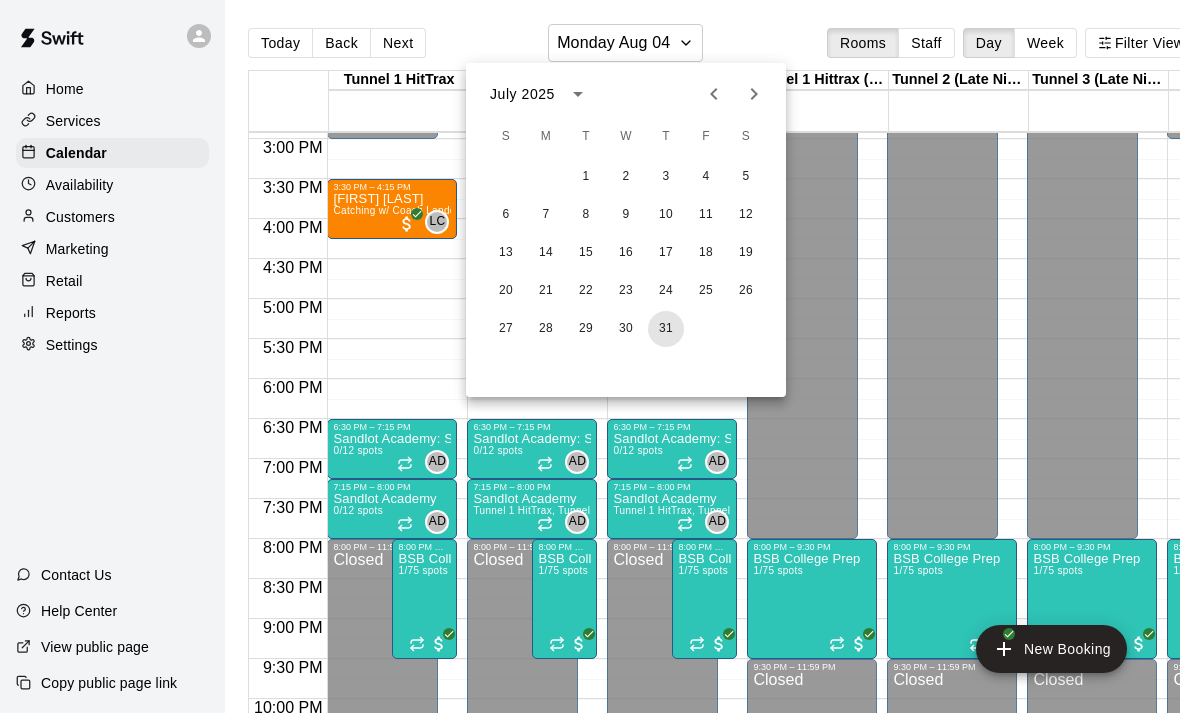 click on "31" at bounding box center (666, 329) 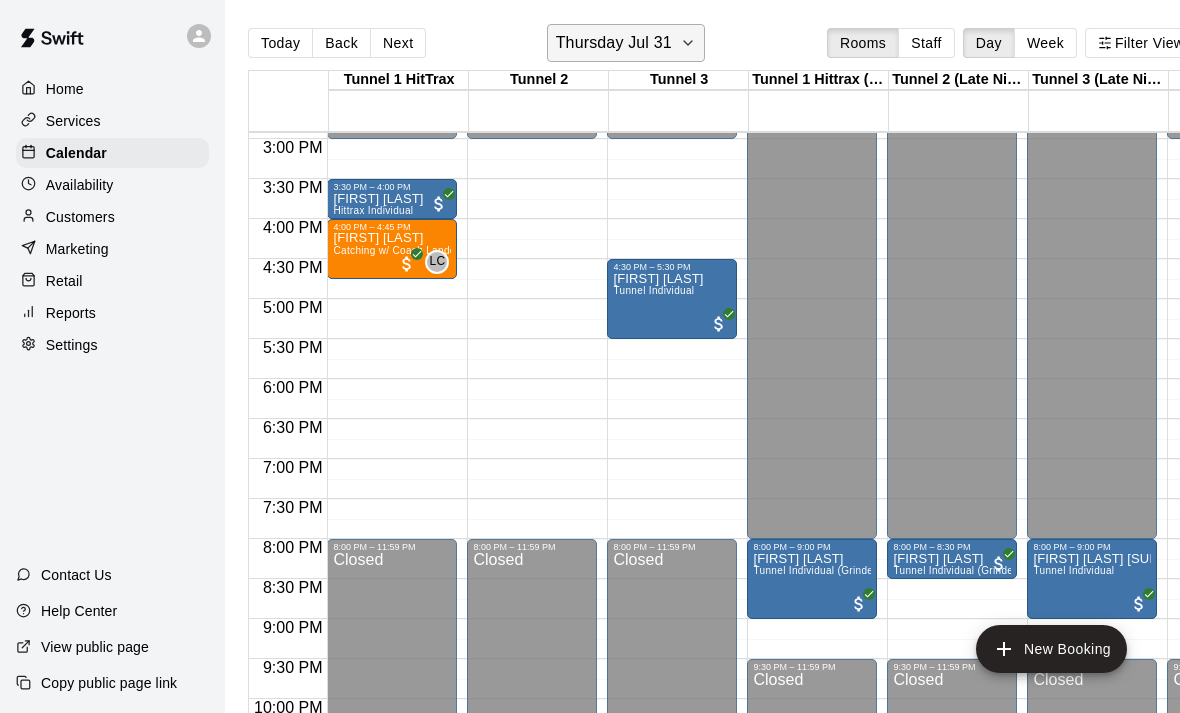 click on "Thursday Jul 31" at bounding box center [626, 43] 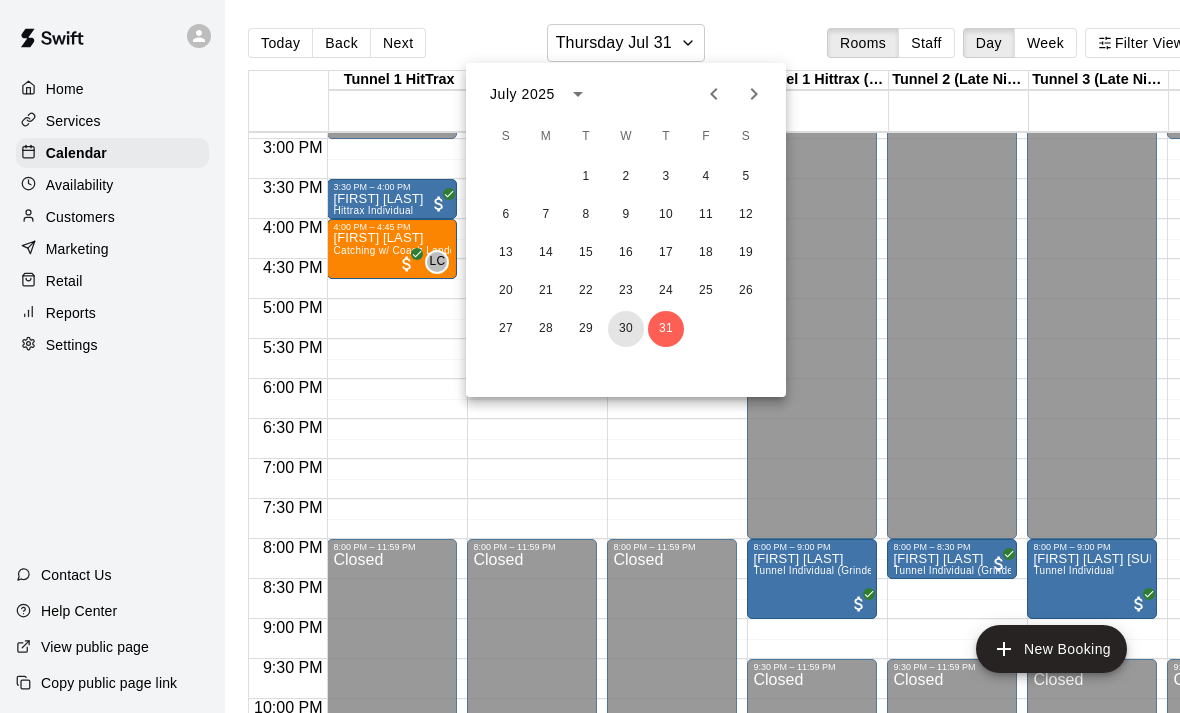 click on "30" at bounding box center (626, 329) 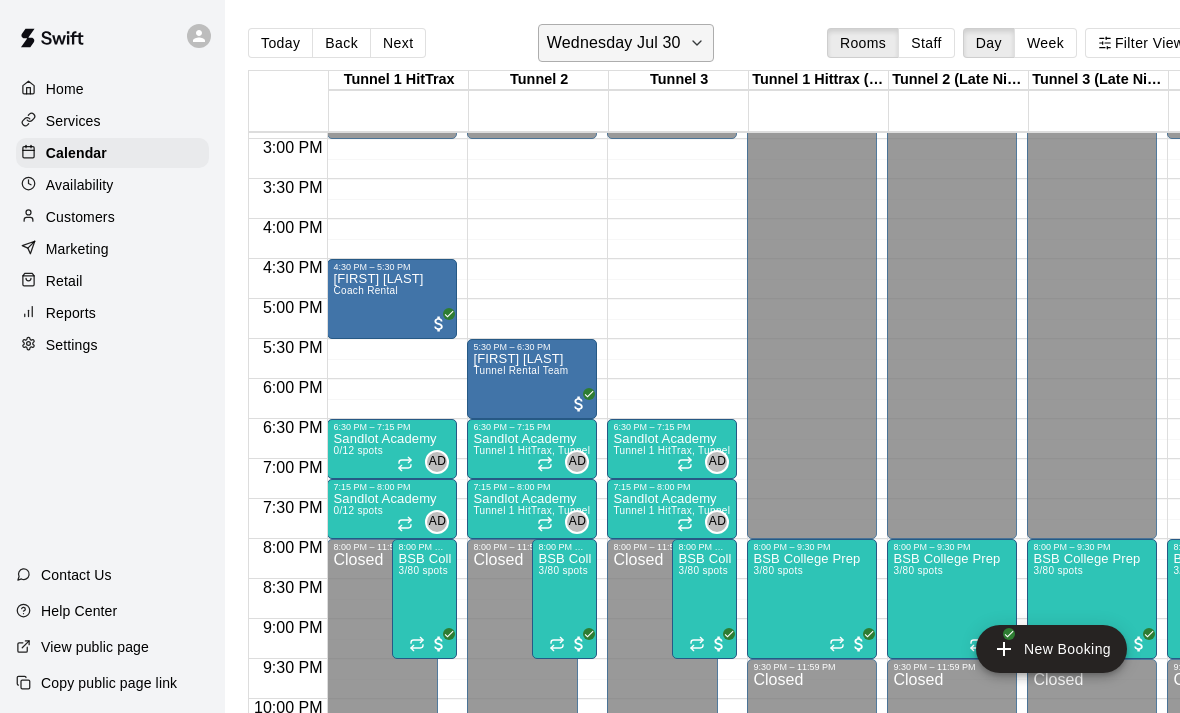 click on "Wednesday Jul 30" at bounding box center [614, 43] 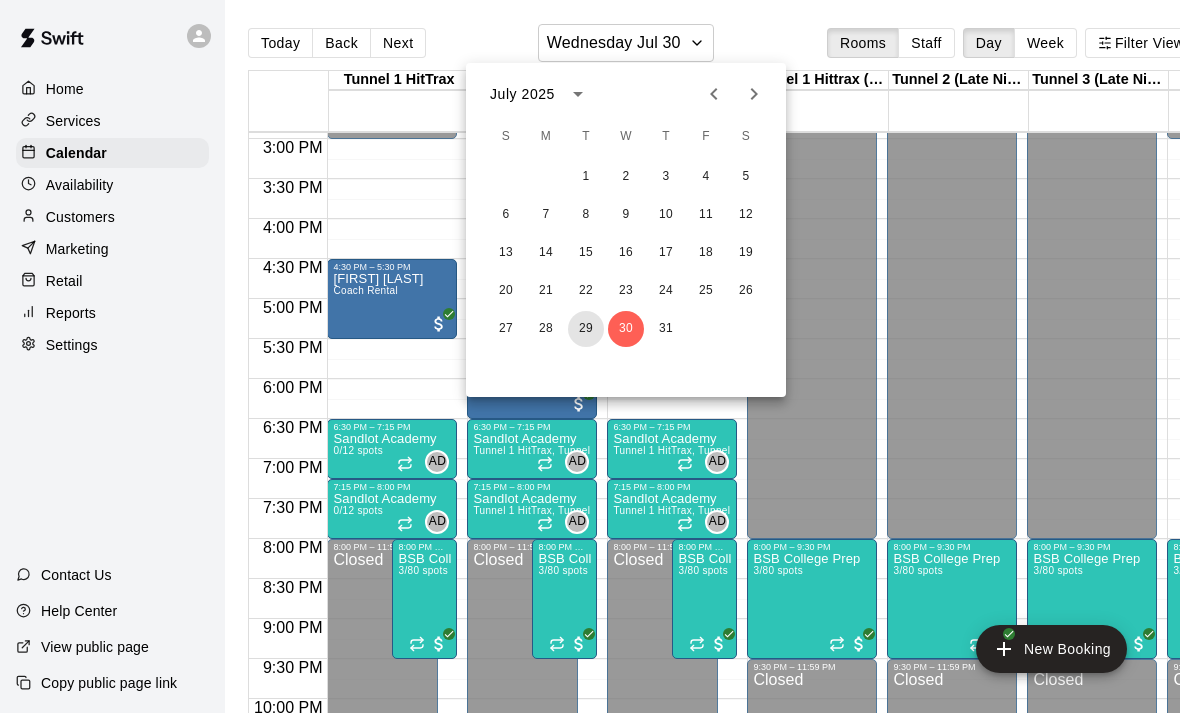 click on "29" at bounding box center (586, 329) 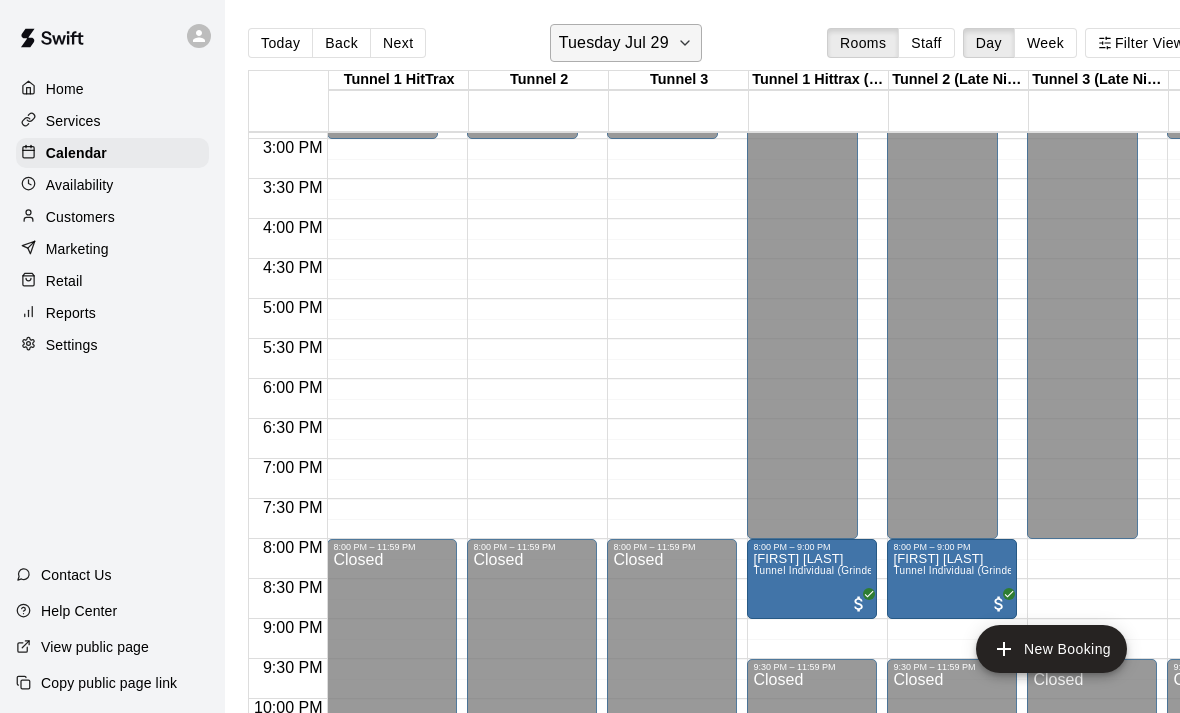 click on "Tuesday Jul 29" at bounding box center [626, 43] 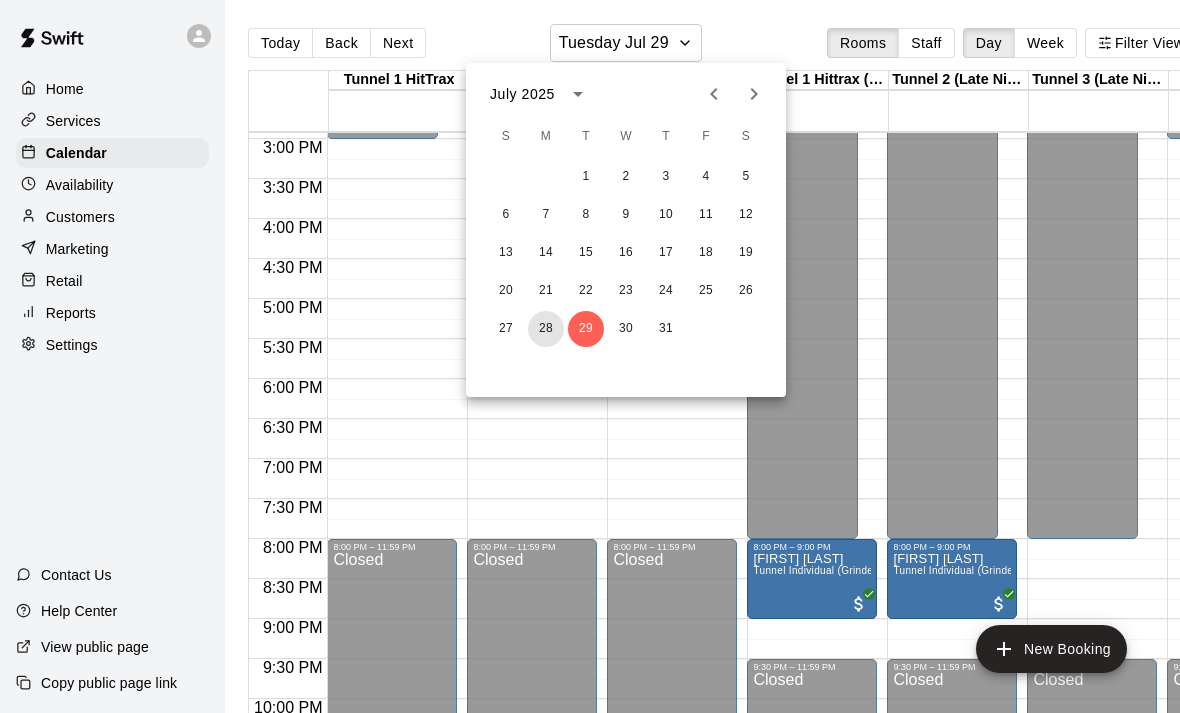click on "28" at bounding box center (546, 329) 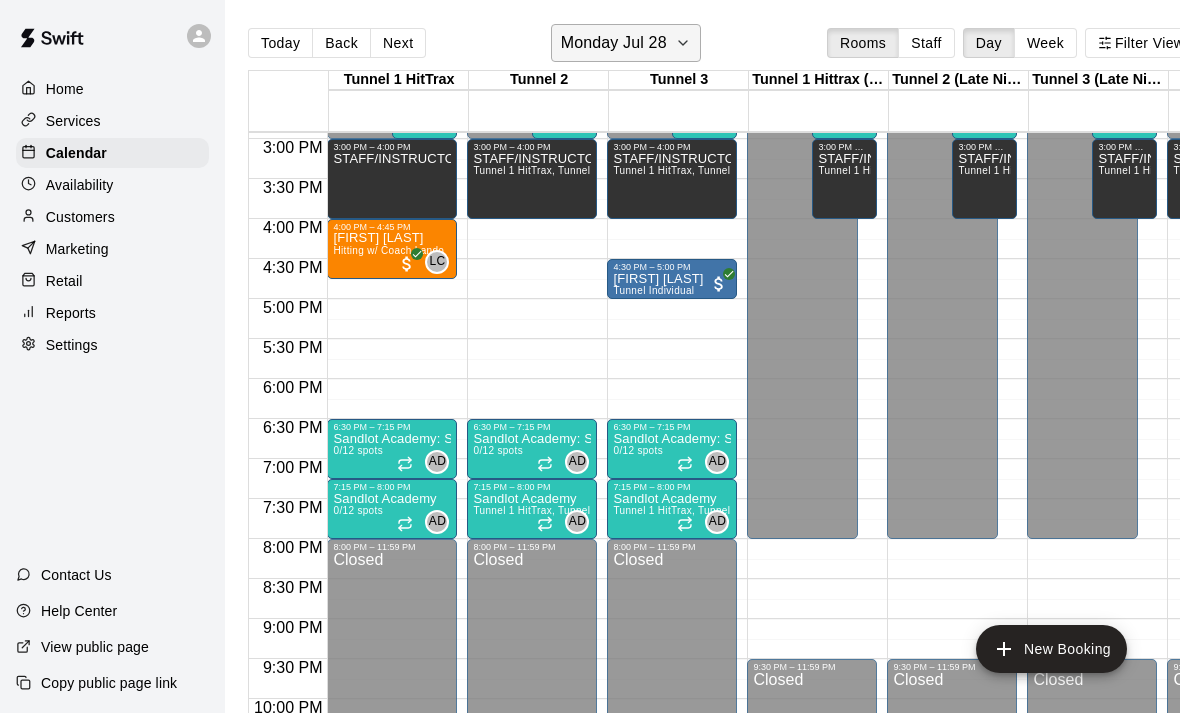 click on "Monday Jul 28" at bounding box center [614, 43] 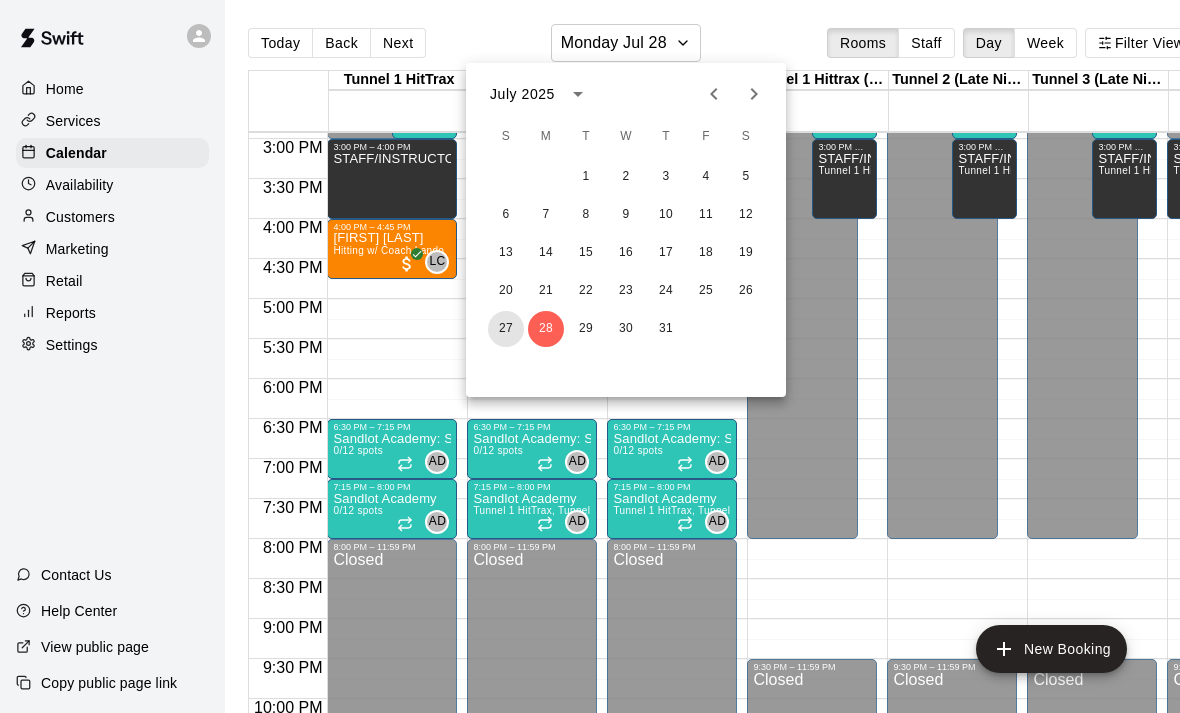 click on "27" at bounding box center (506, 329) 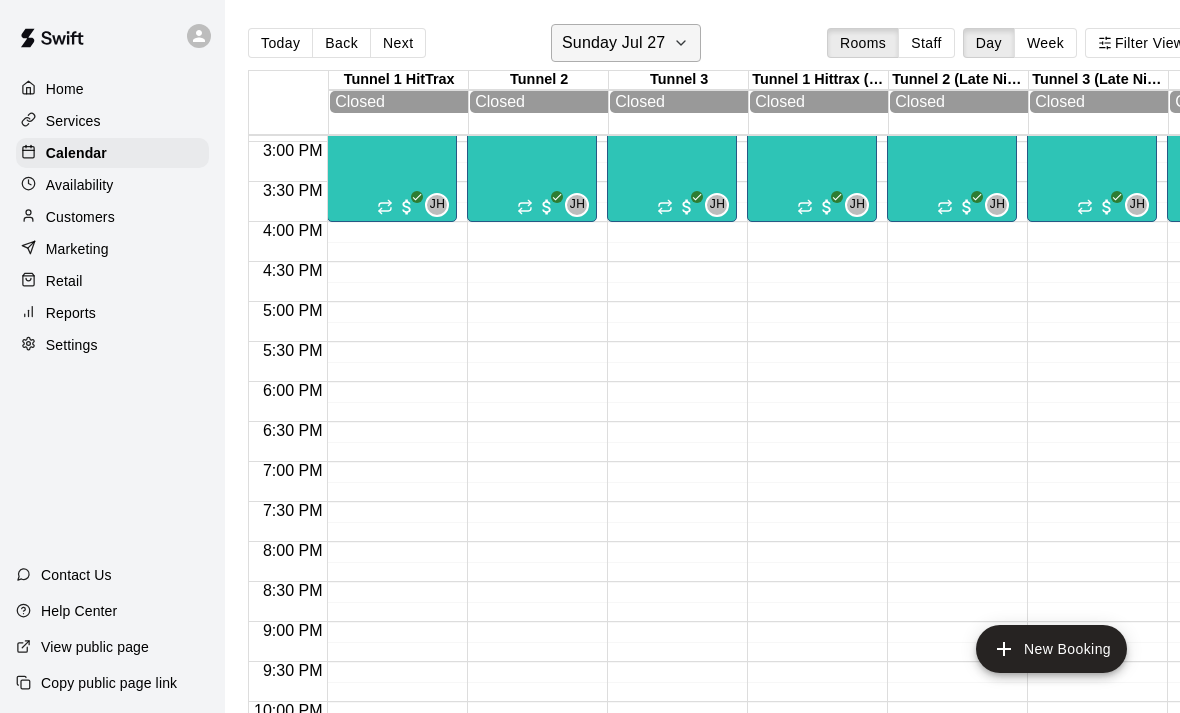click on "Sunday Jul 27" at bounding box center (613, 43) 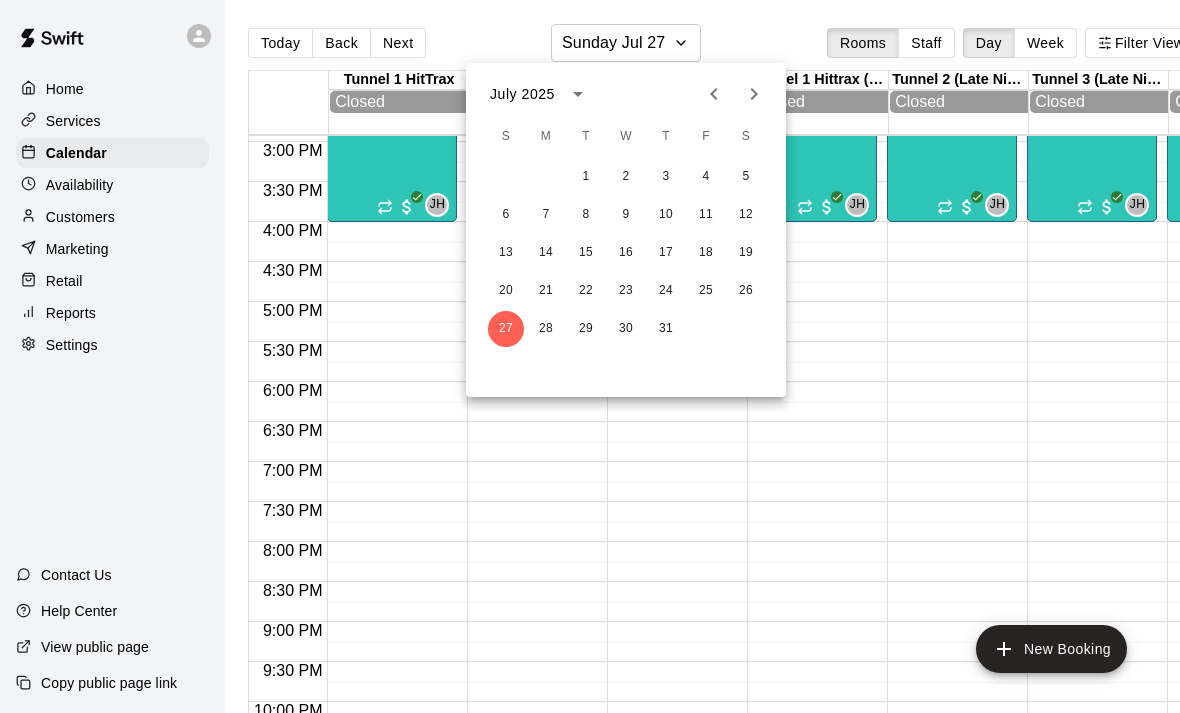 click at bounding box center (590, 356) 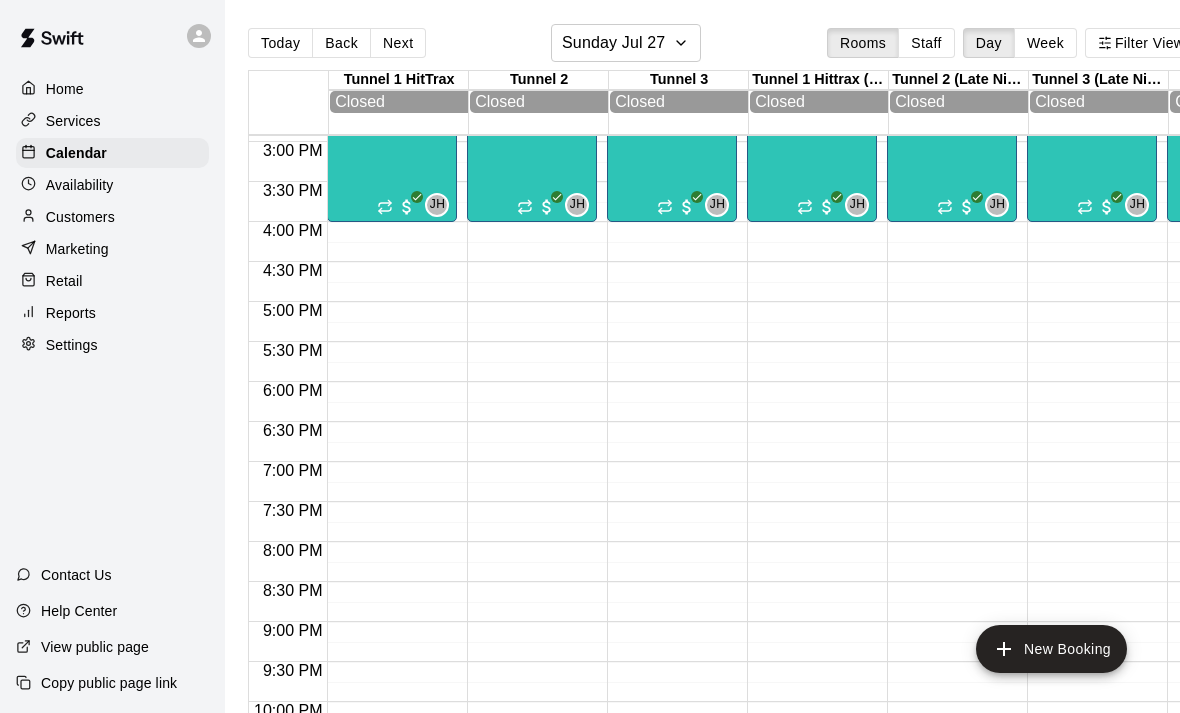 click at bounding box center [722, 80] 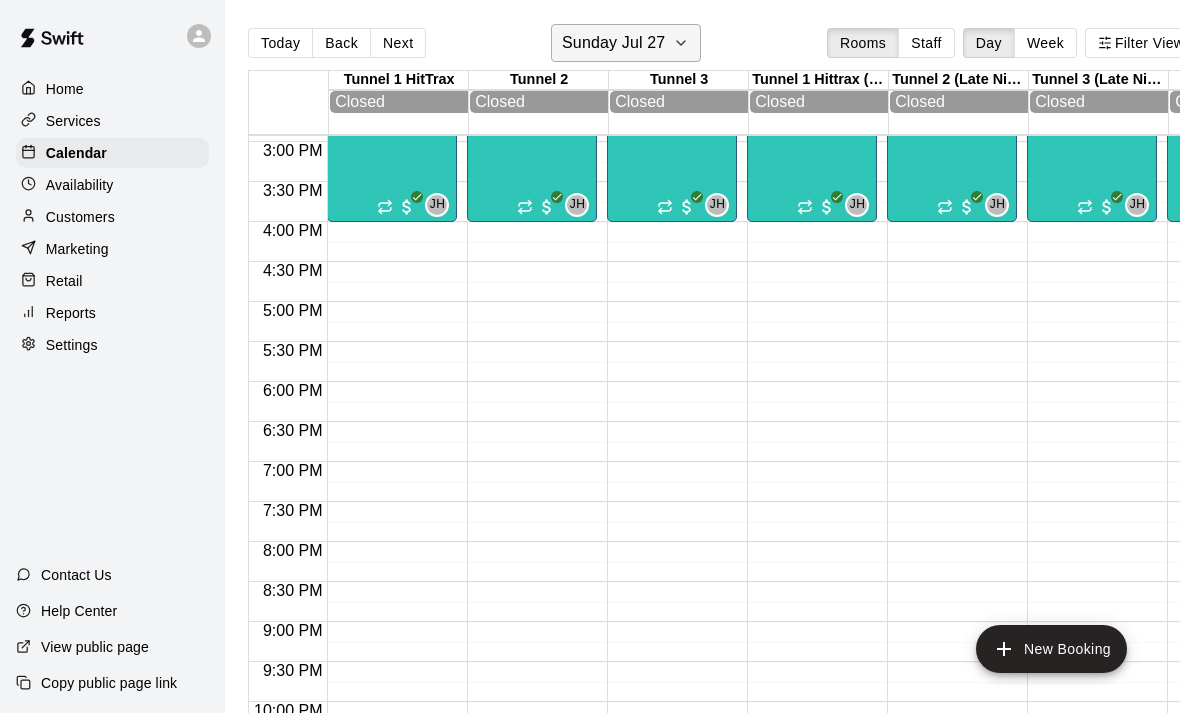 click on "Sunday Jul 27" at bounding box center (613, 43) 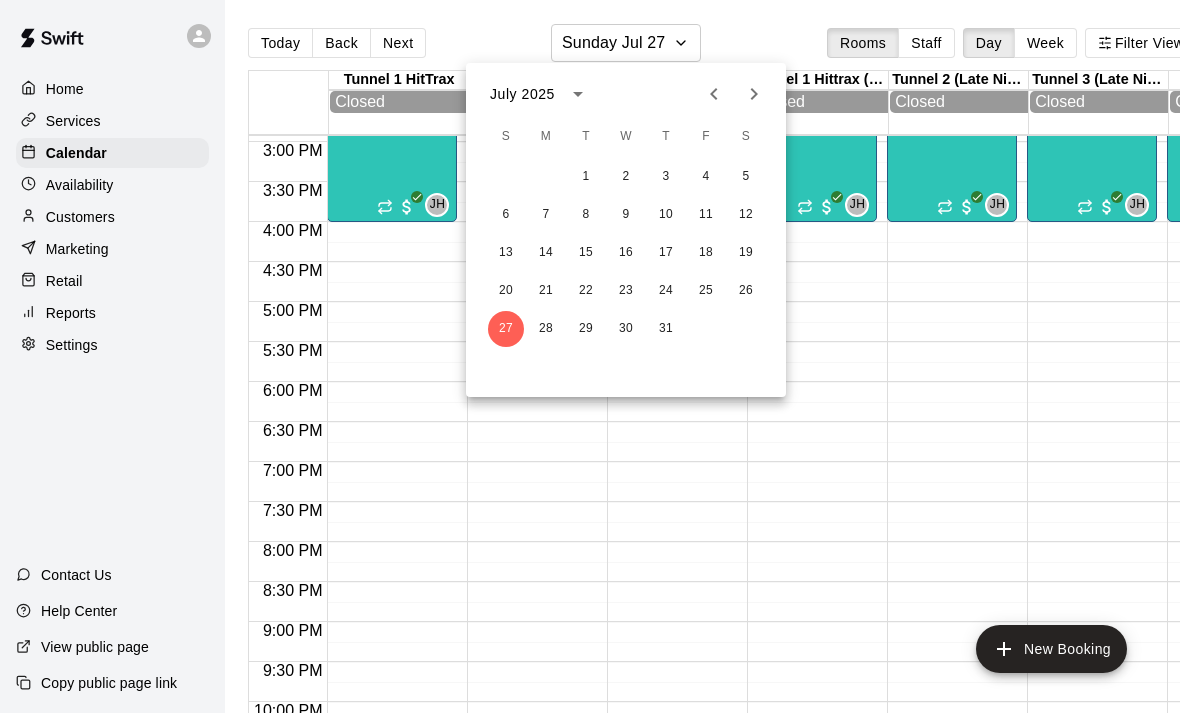 click at bounding box center [754, 94] 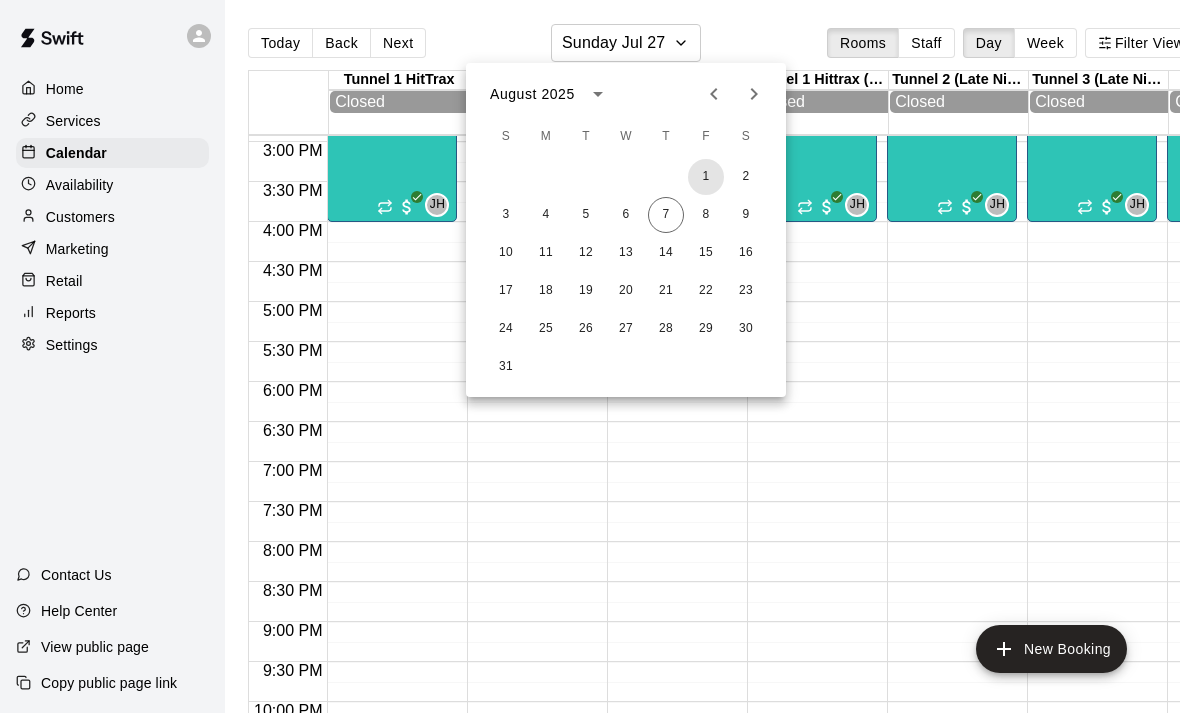 click on "1" at bounding box center (706, 177) 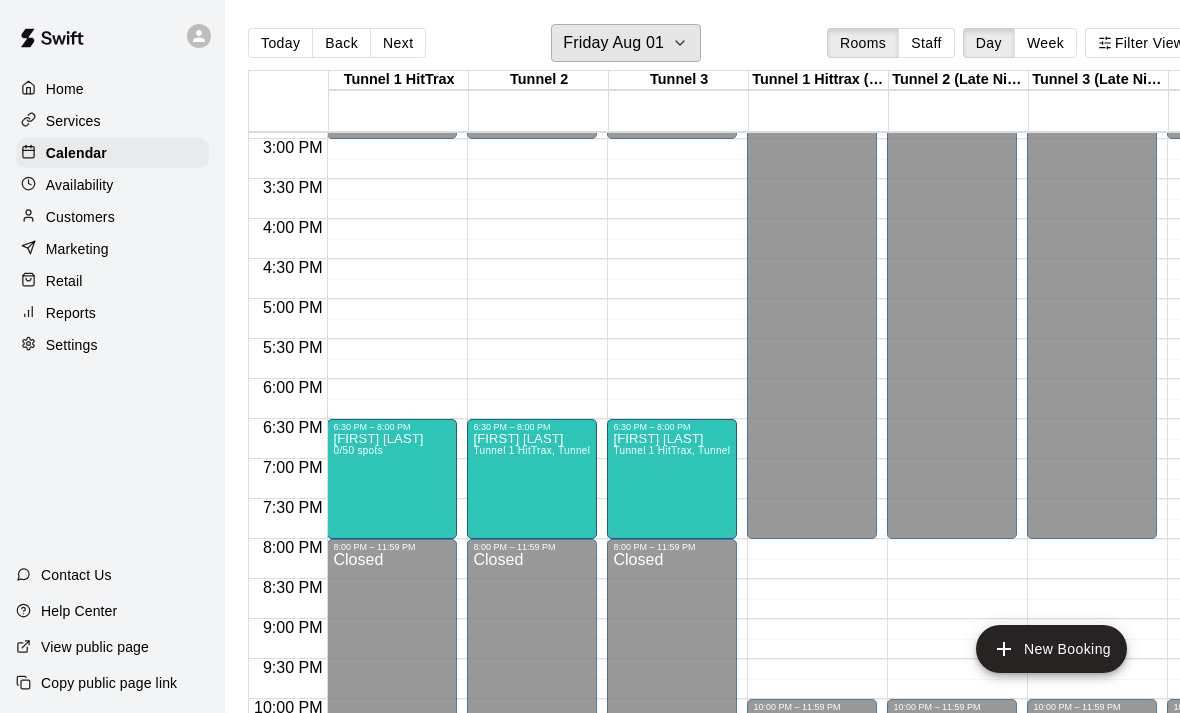 scroll, scrollTop: 1189, scrollLeft: 12, axis: both 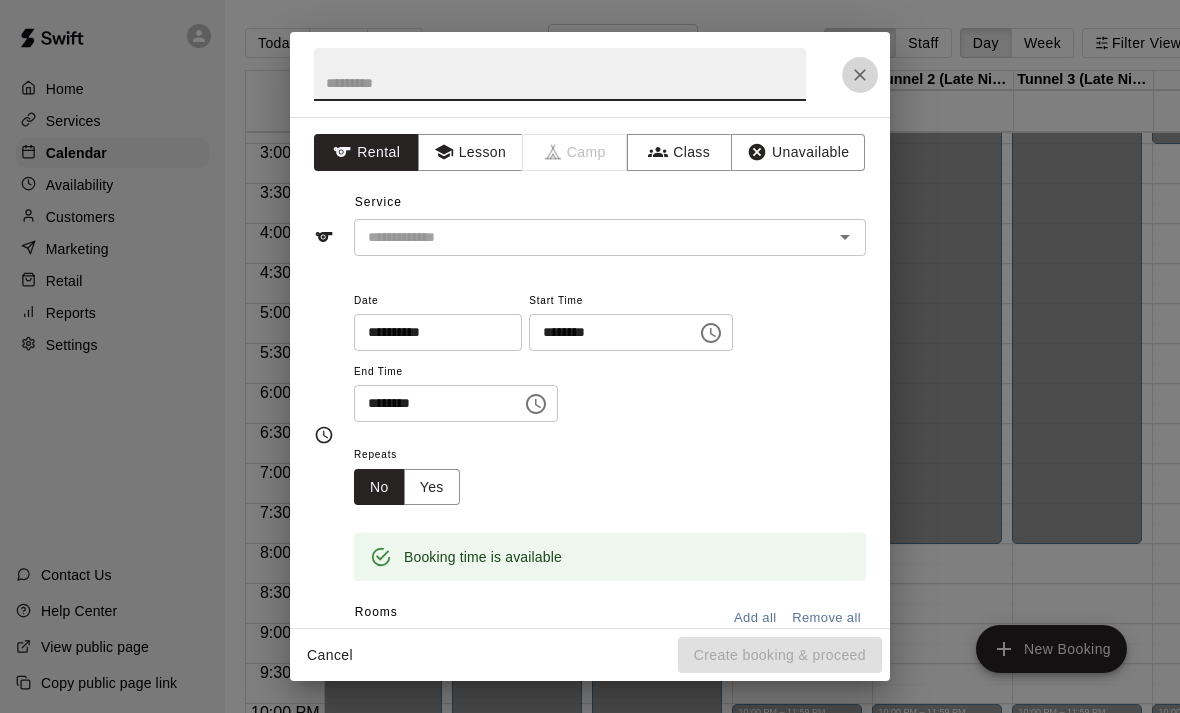 click at bounding box center [860, 75] 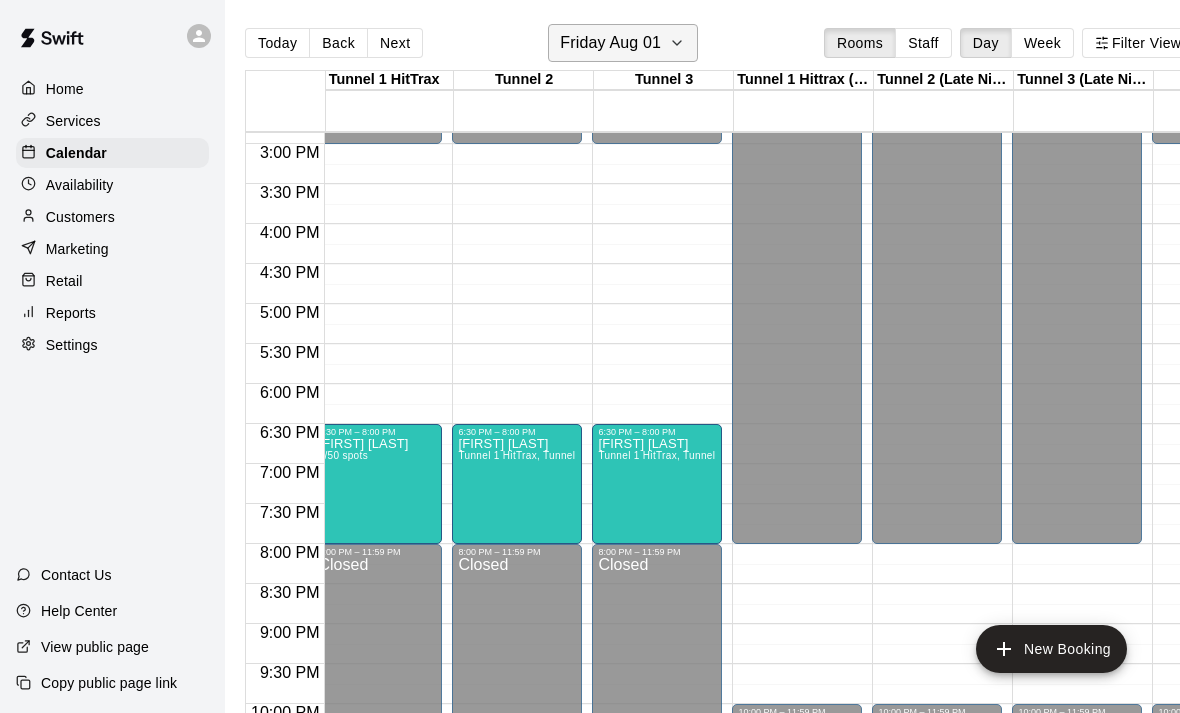 click on "Friday Aug 01" at bounding box center [623, 43] 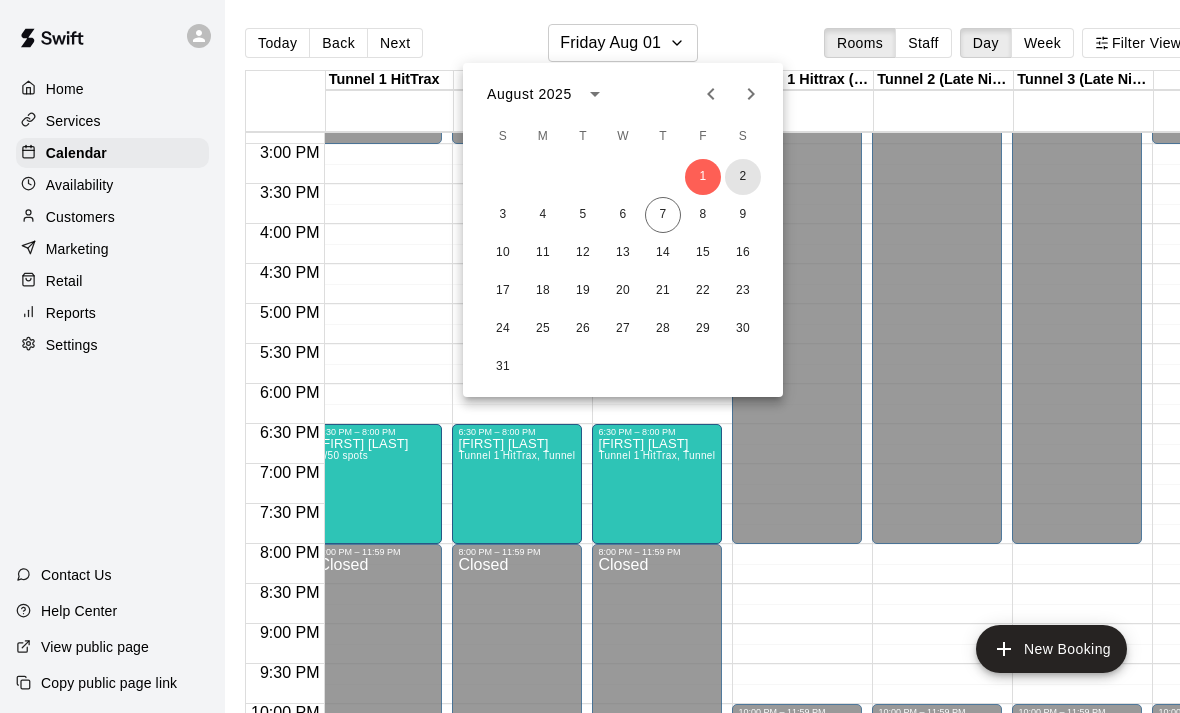 click on "2" at bounding box center (743, 177) 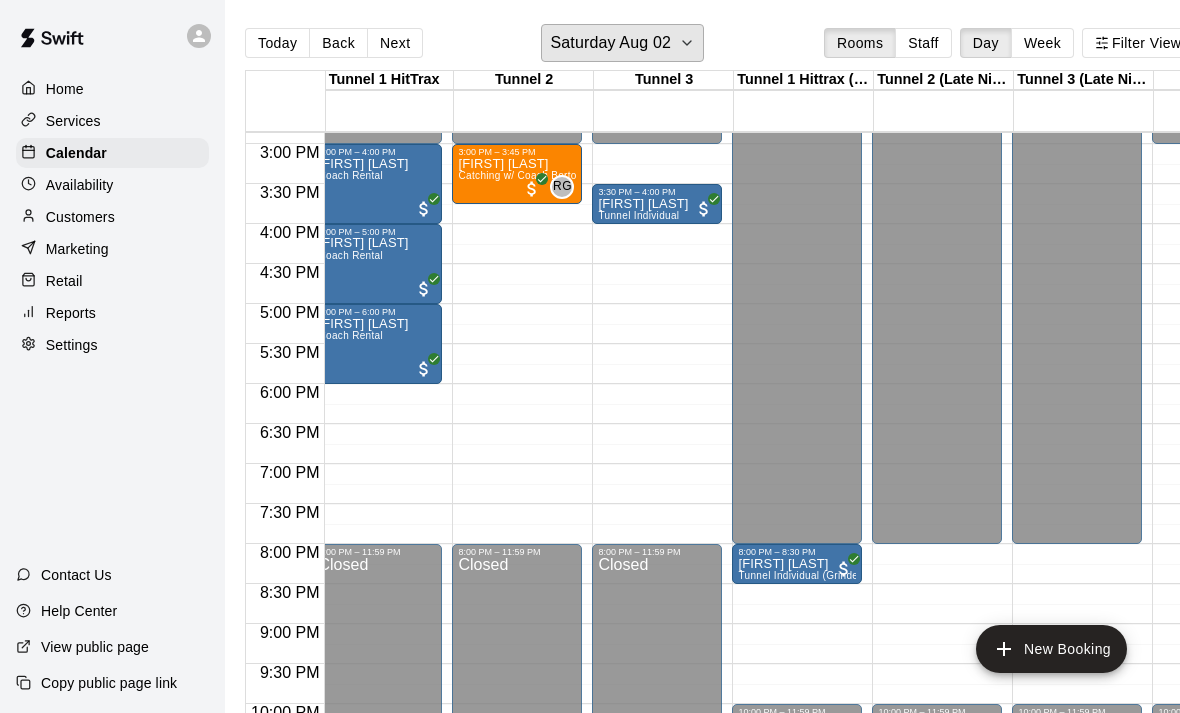 scroll, scrollTop: 1171, scrollLeft: -8, axis: both 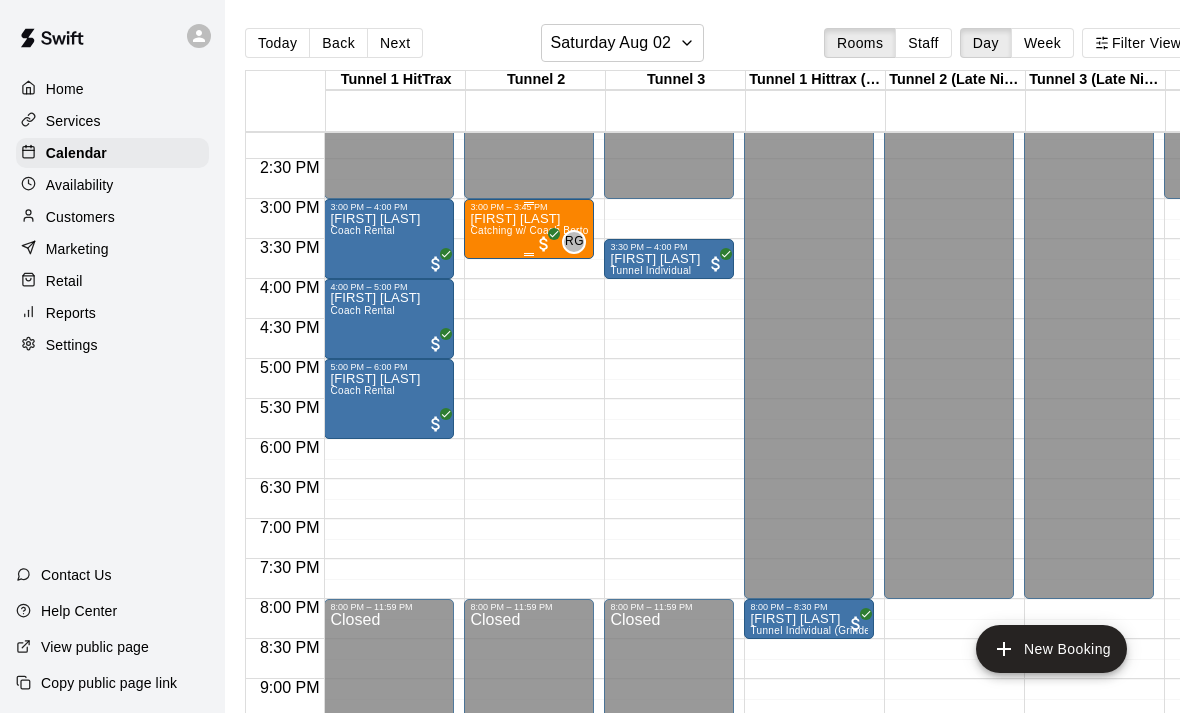 click on "Cobain Silva Catching w/ Coach Berto" at bounding box center [529, 568] 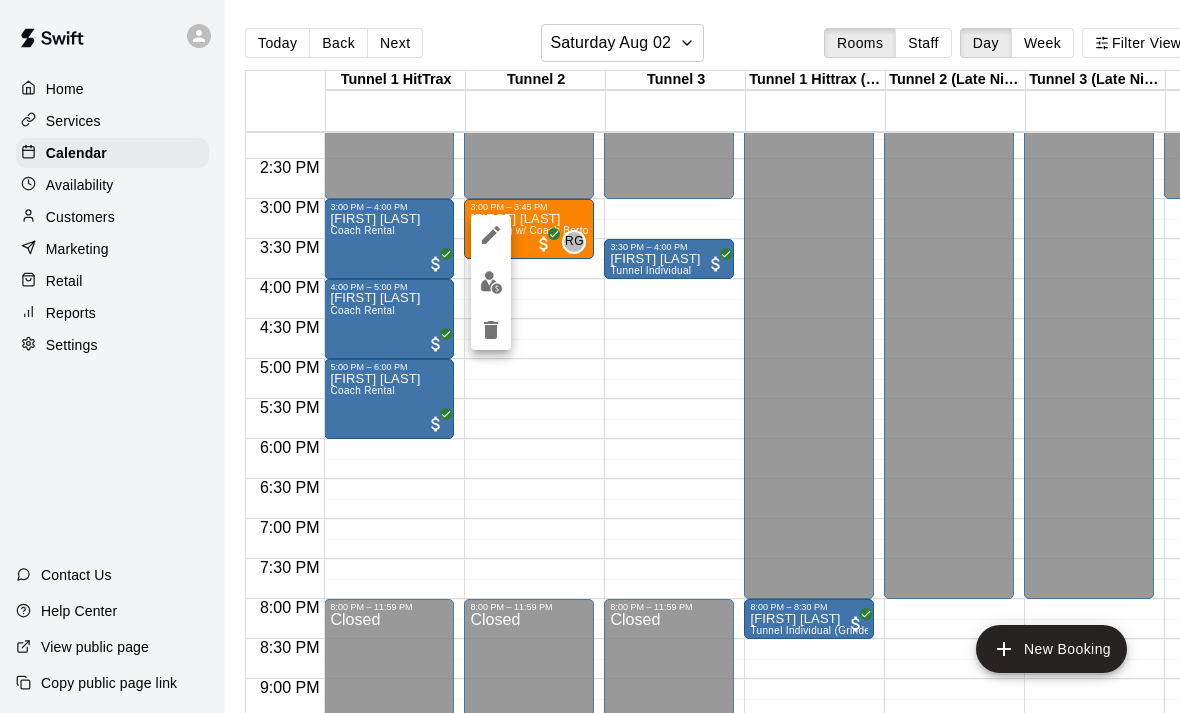 click at bounding box center (491, 282) 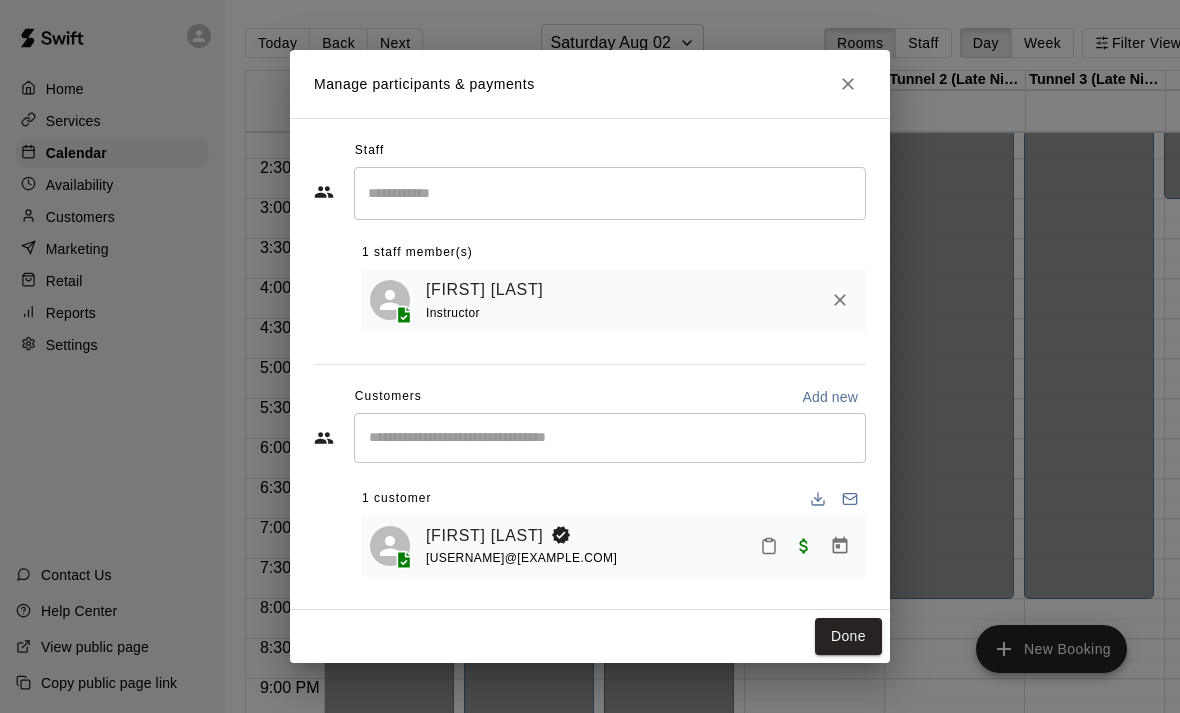 click at bounding box center (848, 84) 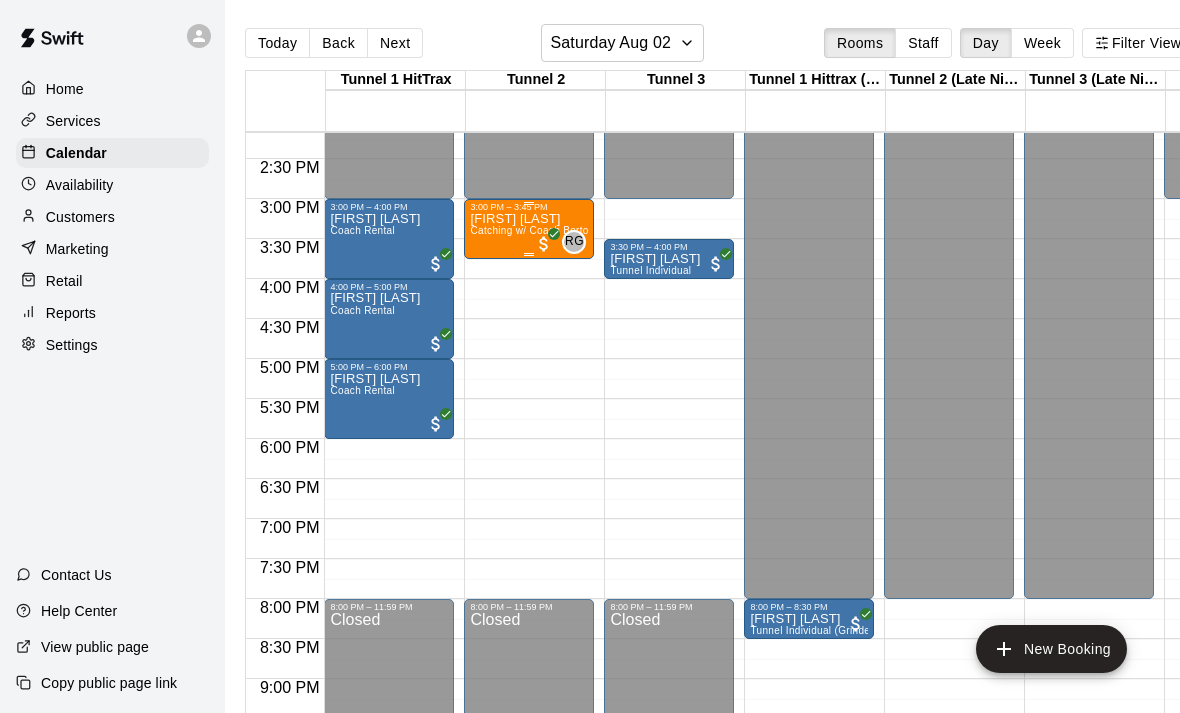 click on "[FIRST] [LAST]" at bounding box center (529, 219) 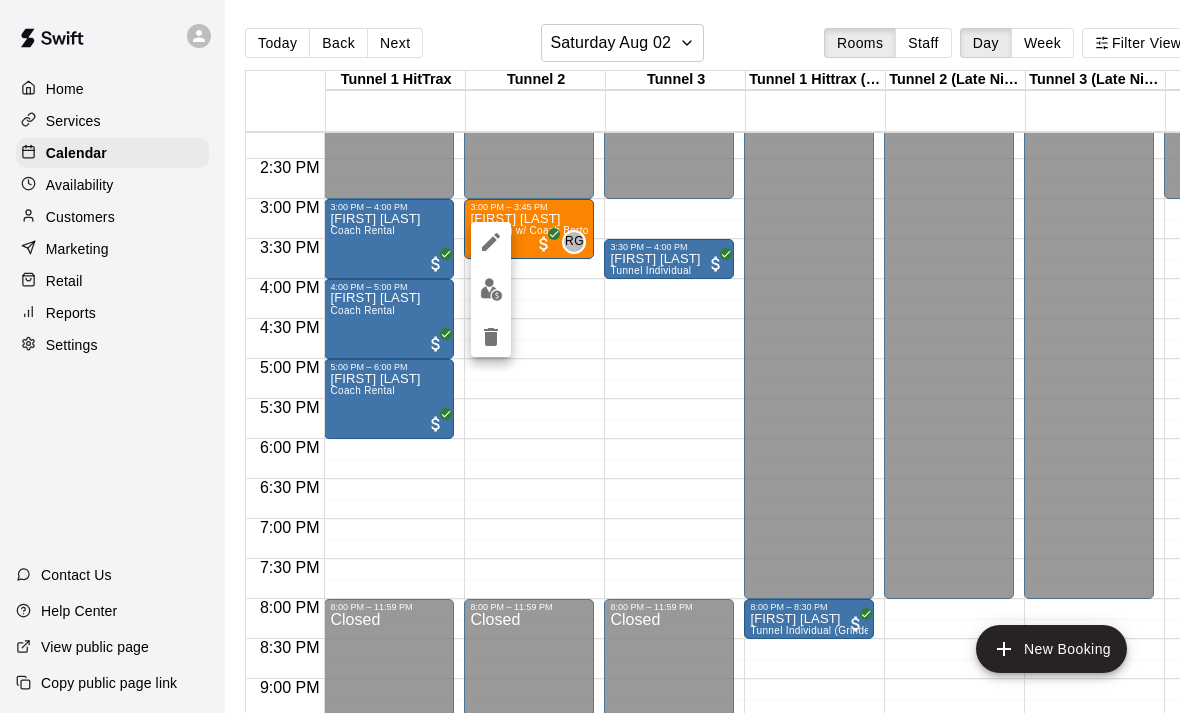 click 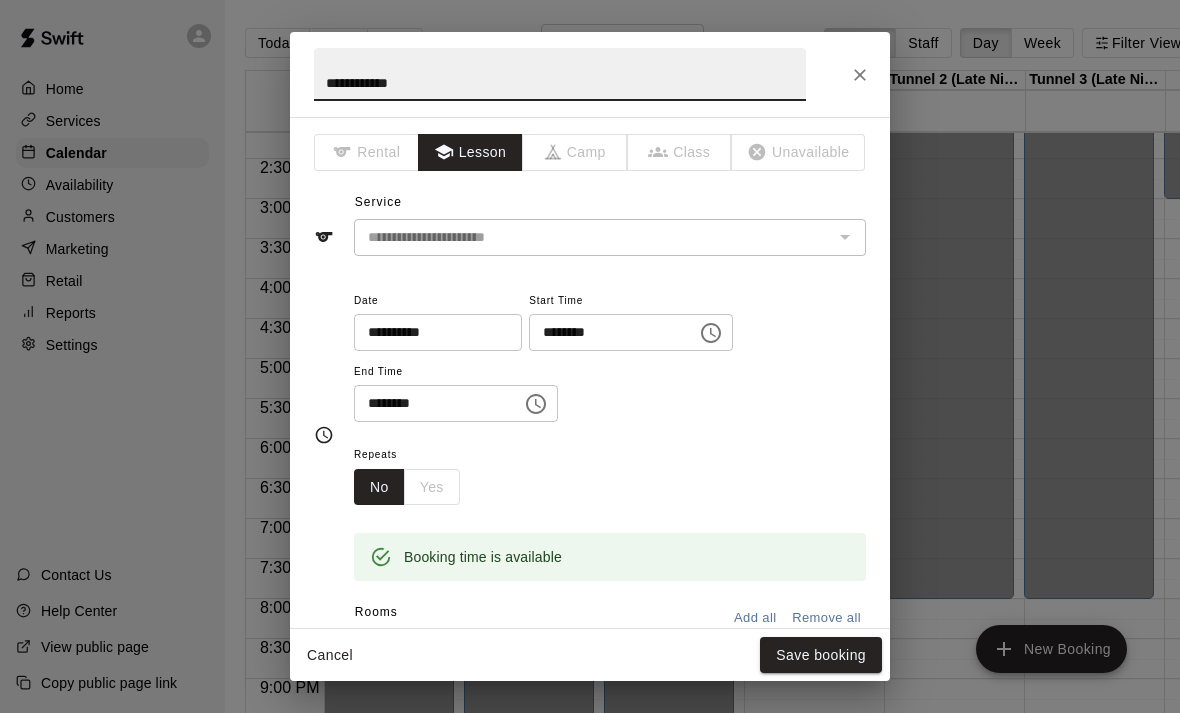 click on "**********" at bounding box center [431, 332] 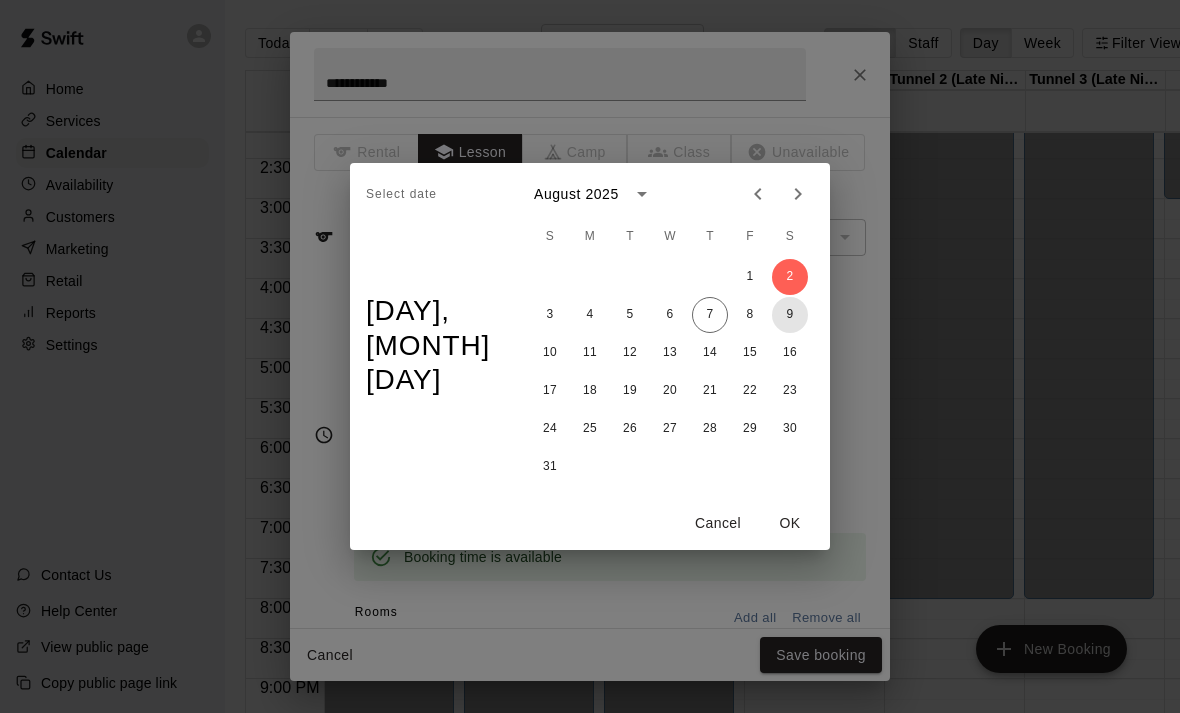 click on "9" at bounding box center (790, 315) 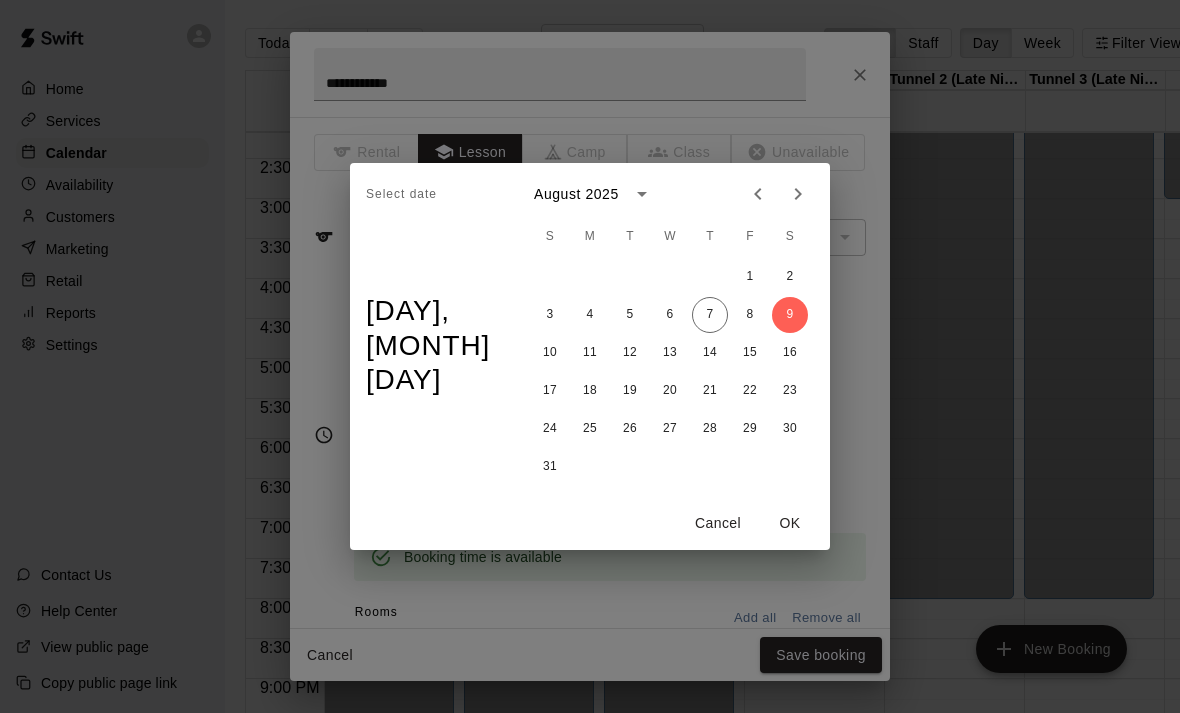 click on "OK" at bounding box center [790, 523] 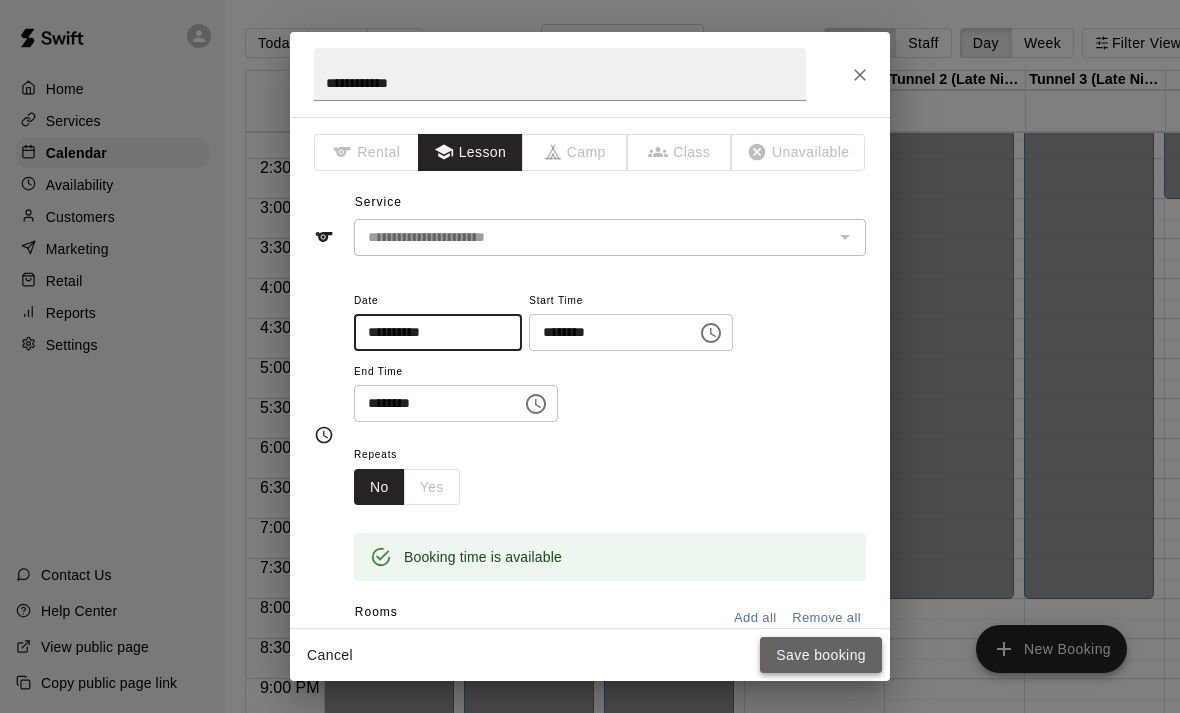 click on "Save booking" at bounding box center (821, 655) 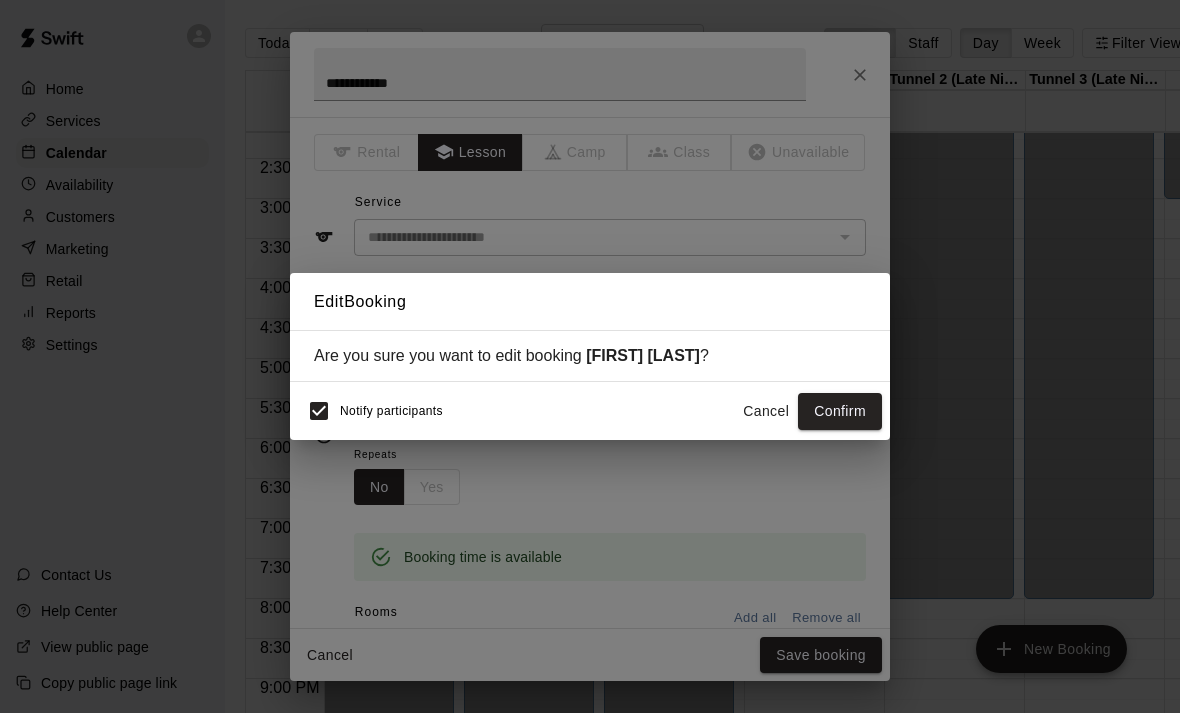 click on "Notify participants" at bounding box center (391, 412) 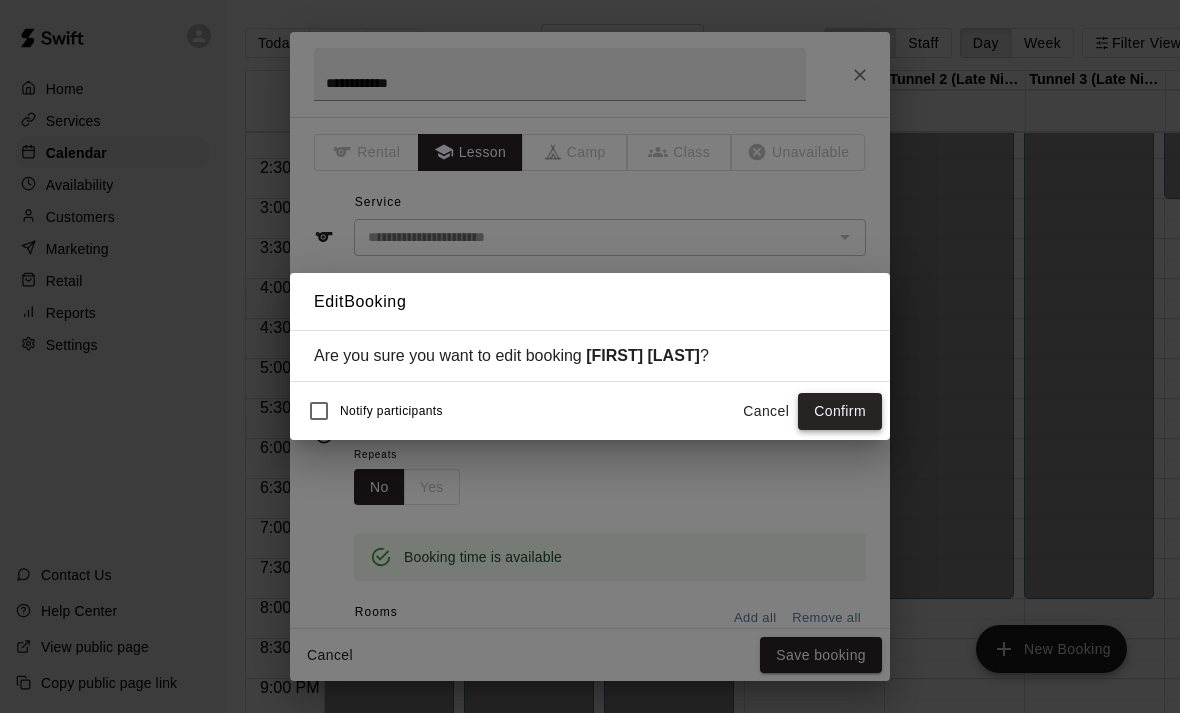 click on "Confirm" at bounding box center (840, 411) 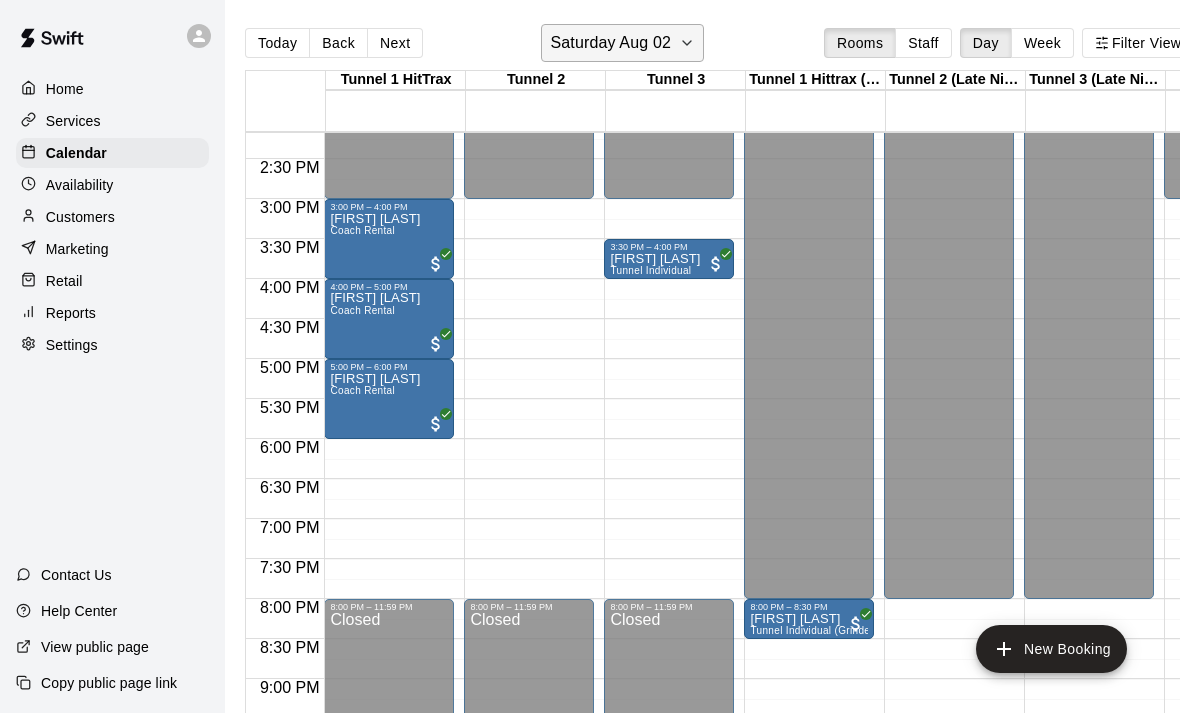 click on "Saturday Aug 02" at bounding box center [622, 43] 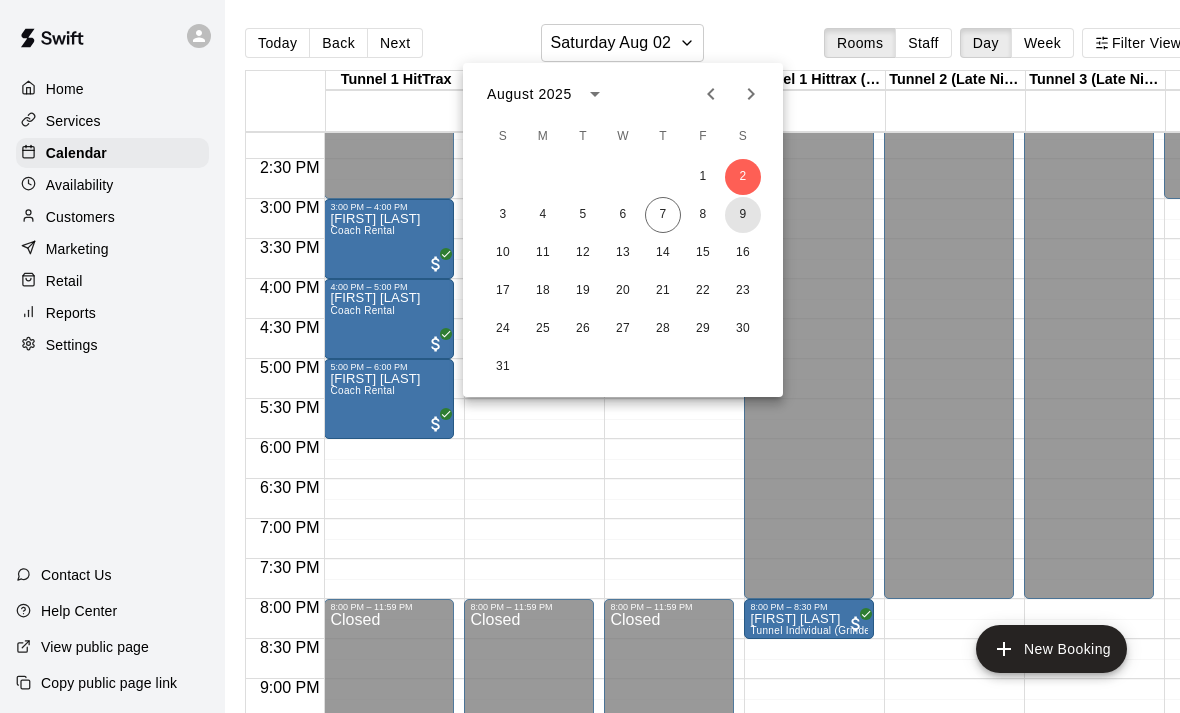 click on "9" at bounding box center (743, 215) 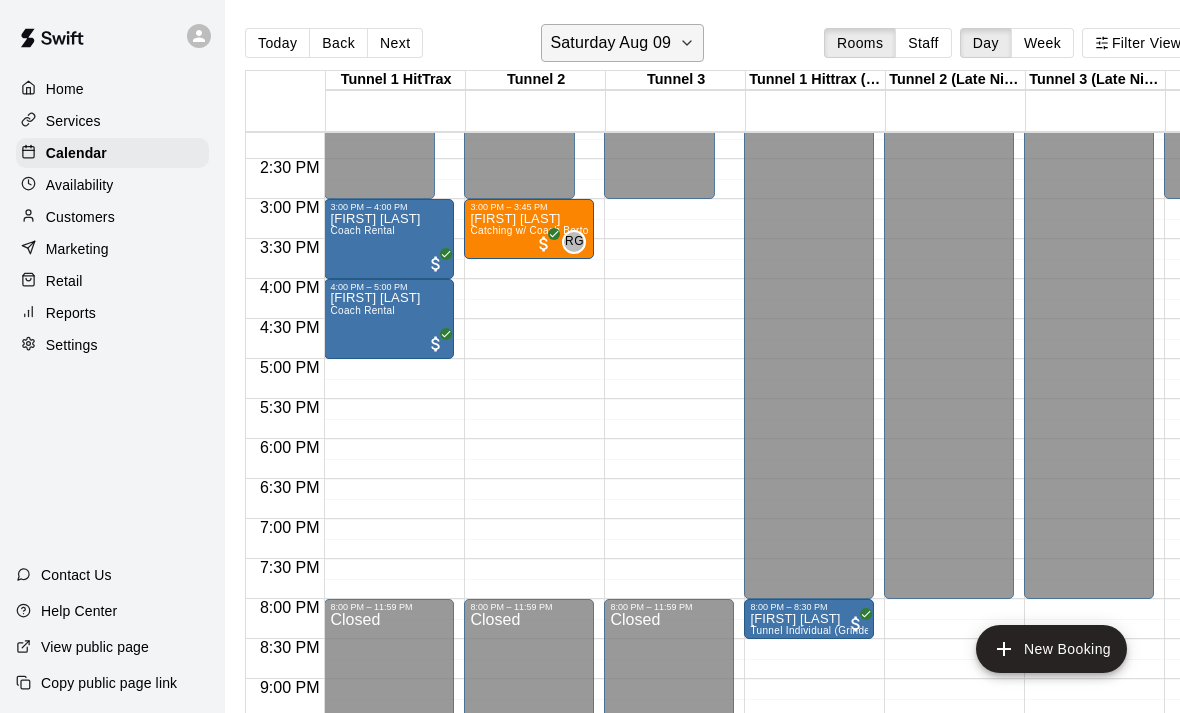 click on "Saturday Aug 09" at bounding box center (610, 43) 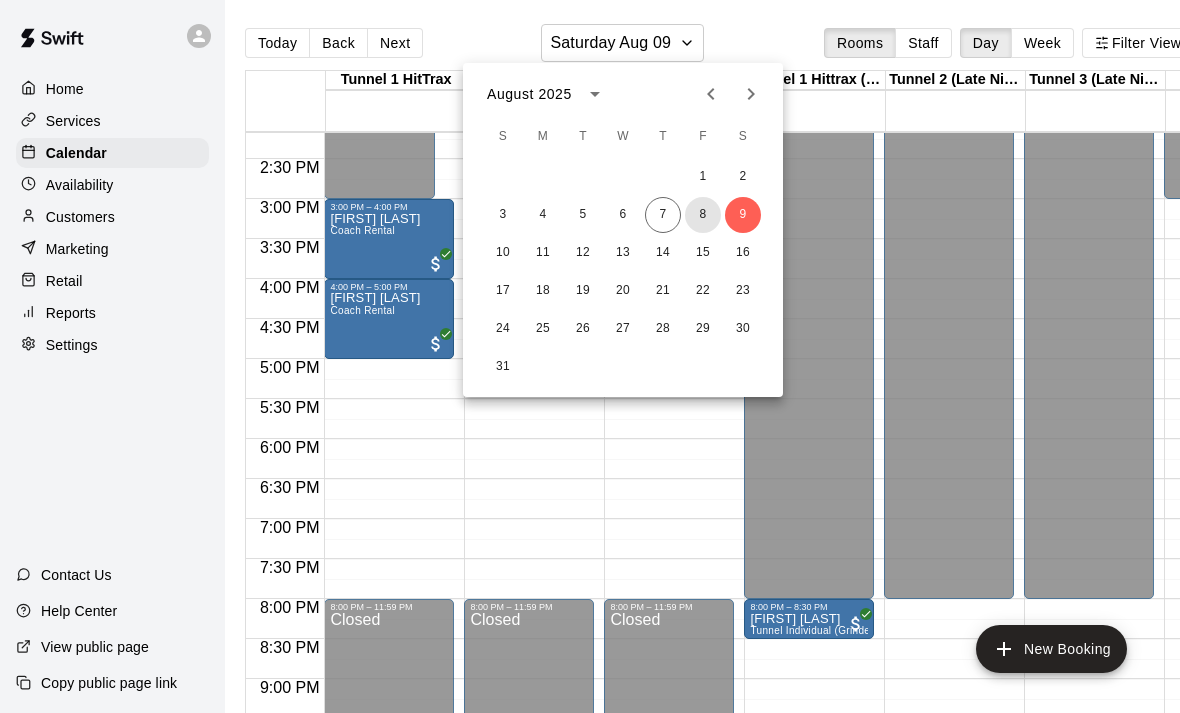click on "8" at bounding box center [703, 215] 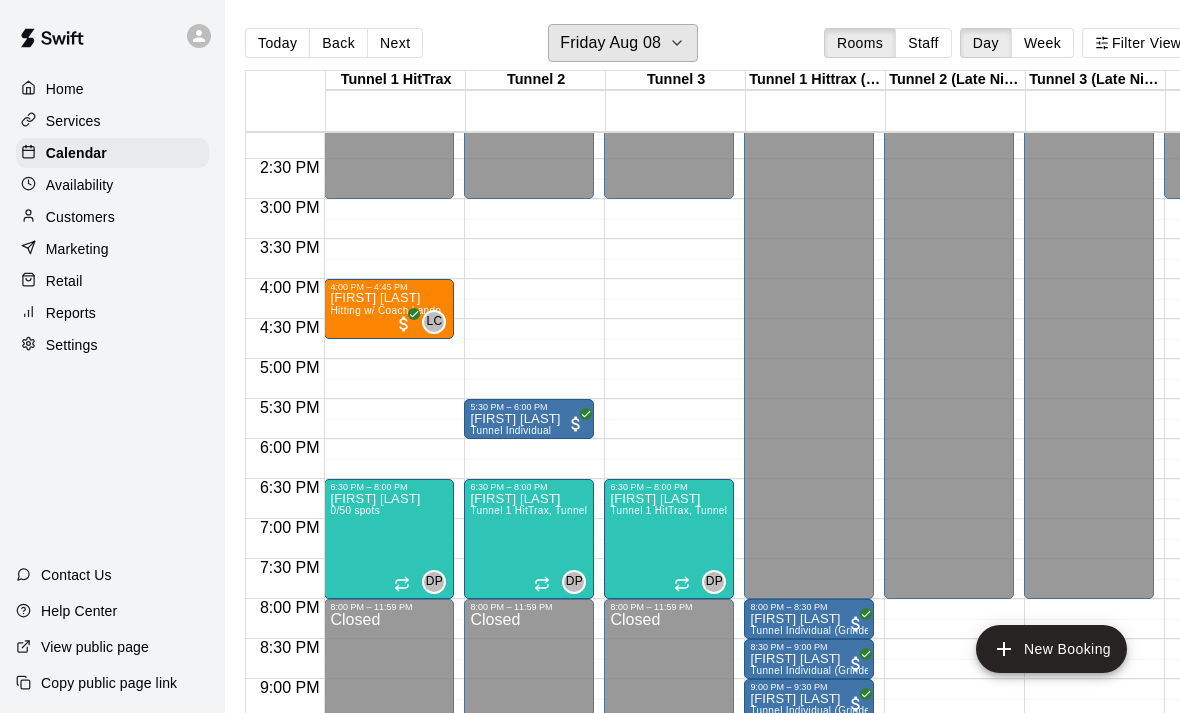 scroll, scrollTop: 1152, scrollLeft: 120, axis: both 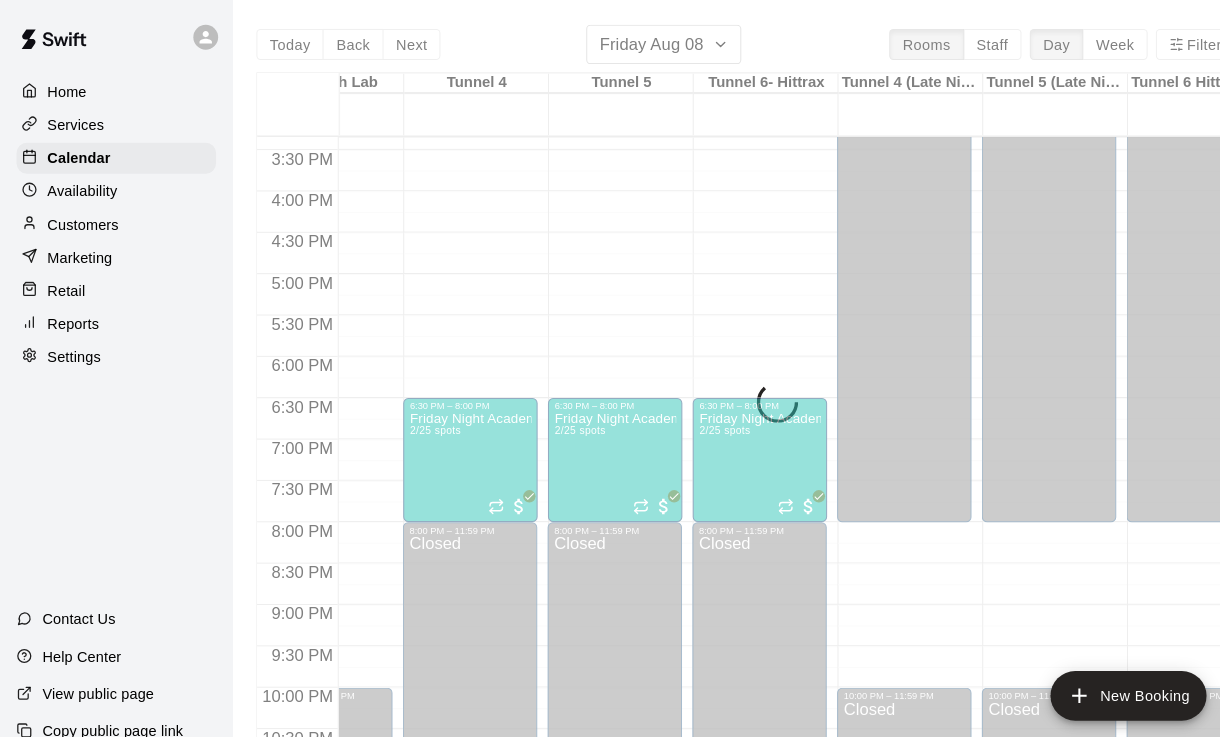 click on "Today Back Next Friday Aug 08 Rooms Staff Day Week Filter View Tunnel 1 HitTrax 08 Fri Tunnel 2 08 Fri Tunnel 3 08 Fri Tunnel 1 Hittrax (Late Night) 08 Fri Tunnel 2 (Late Night) 08 Fri Tunnel 3 (Late Night) 08 Fri Strength Lab 08 Fri Tunnel 4 08 Fri Tunnel 5 08 Fri Tunnel 6- Hittrax 08 Fri Tunnel 4 (Late Night) 08 Fri Tunnel 5 (Late Night) 08 Fri Tunnel 6 Hittrax (Late Night) 08 Fri 12:00 AM 12:30 AM 1:00 AM 1:30 AM 2:00 AM 2:30 AM 3:00 AM 3:30 AM 4:00 AM 4:30 AM 5:00 AM 5:30 AM 6:00 AM 6:30 AM 7:00 AM 7:30 AM 8:00 AM 8:30 AM 9:00 AM 9:30 AM 10:00 AM 10:30 AM 11:00 AM 11:30 AM 12:00 PM 12:30 PM 1:00 PM 1:30 PM 2:00 PM 2:30 PM 3:00 PM 3:30 PM 4:00 PM 4:30 PM 5:00 PM 5:30 PM 6:00 PM 6:30 PM 7:00 PM 7:30 PM 8:00 PM 8:30 PM 9:00 PM 9:30 PM 10:00 PM 10:30 PM 11:00 PM 11:30 PM 12:00 AM – 3:00 PM Closed 4:00 PM – 4:45 PM Sam Relles Hitting w/ Coach Lando LC 0 6:30 PM – 8:00 PM Sandlot Phung 0/50 spots DP 0 8:00 PM – 11:59 PM Closed 12:00 AM – 3:00 PM Closed 5:30 PM – 6:00 PM Shonna Yanez Sandlot Phung DP" at bounding box center (739, 392) 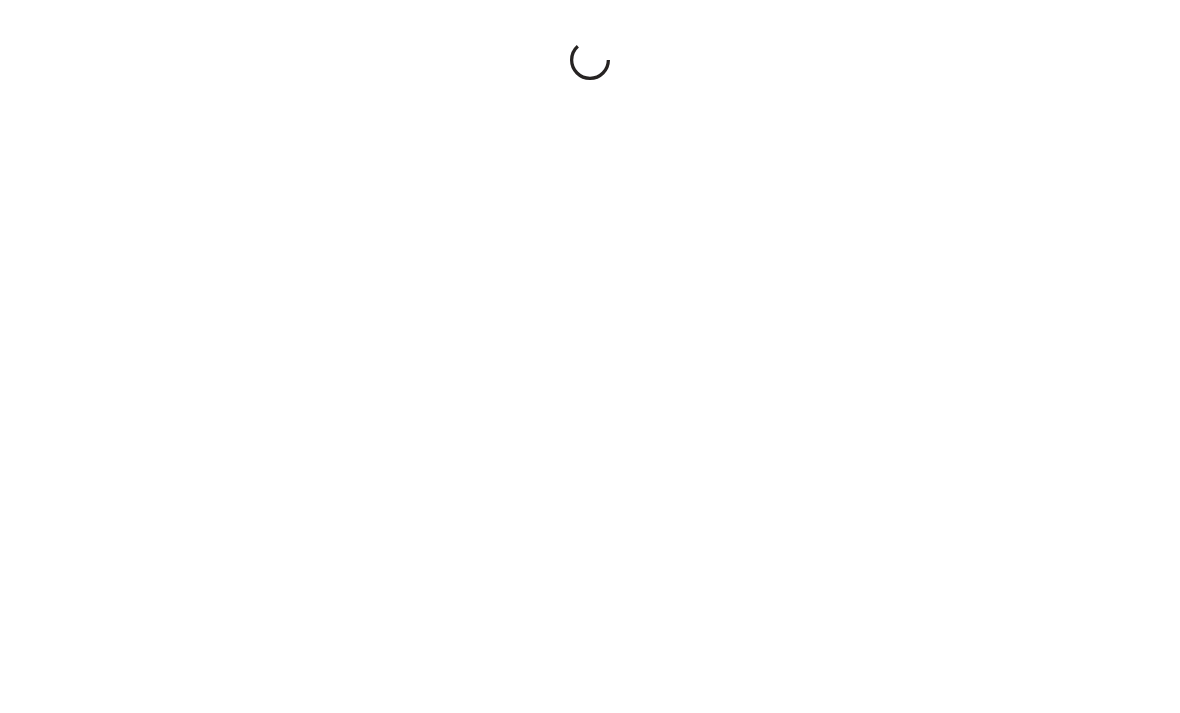 scroll, scrollTop: 0, scrollLeft: 0, axis: both 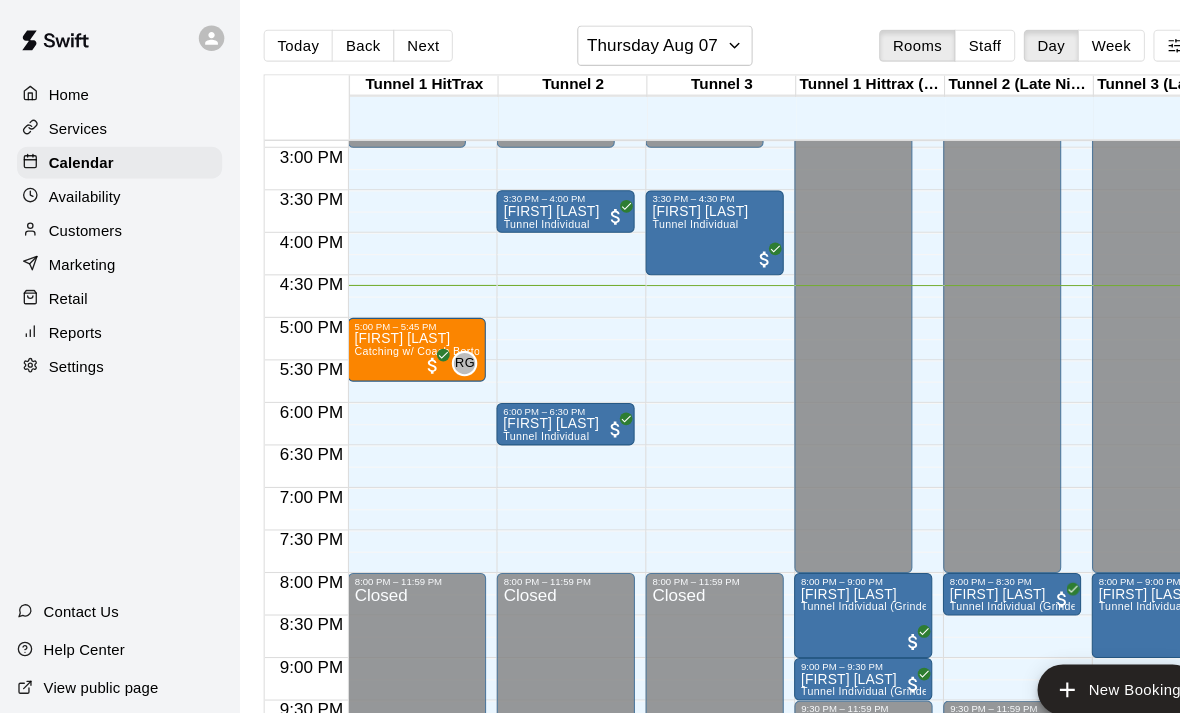 click on "Tunnel 2" at bounding box center (539, 80) 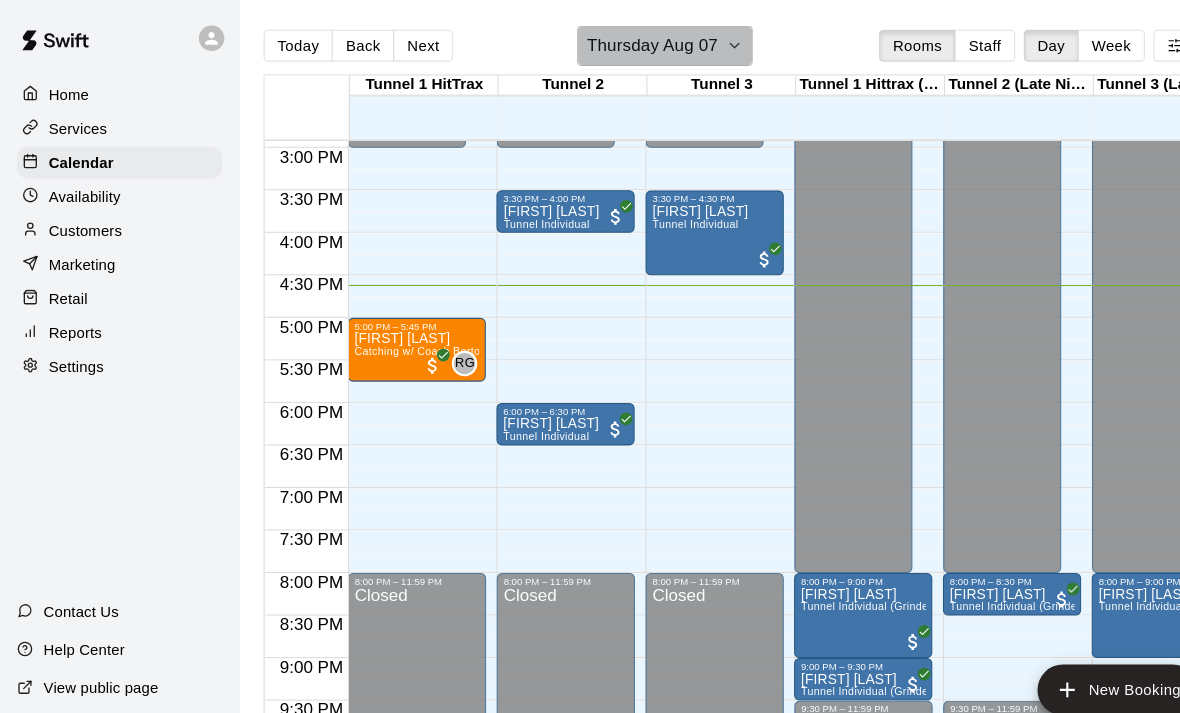 click on "Thursday Aug 07" at bounding box center [625, 43] 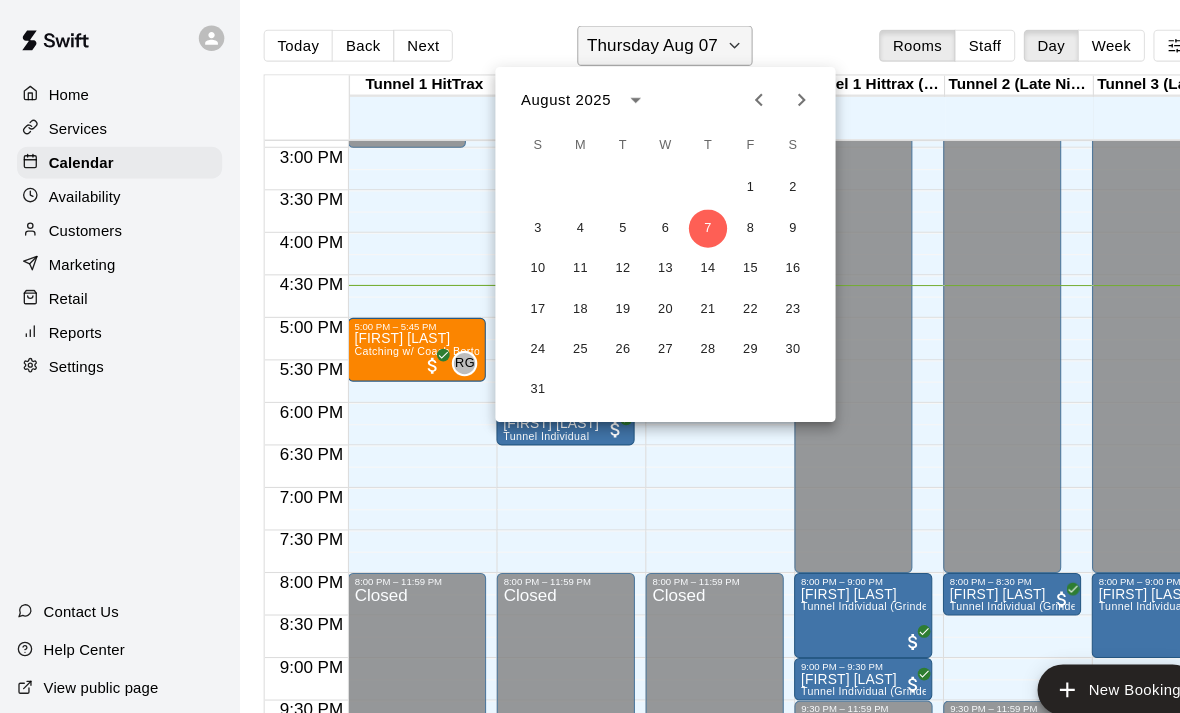 click at bounding box center [590, 356] 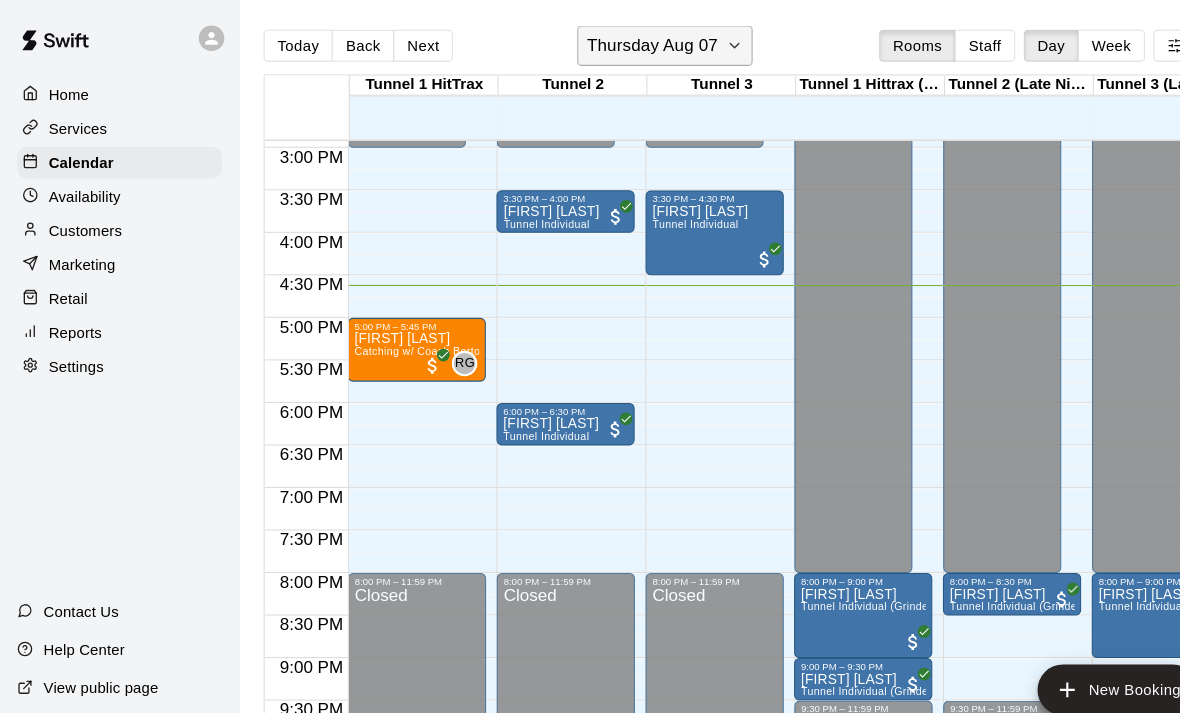click on "Thursday Aug 07" at bounding box center (613, 43) 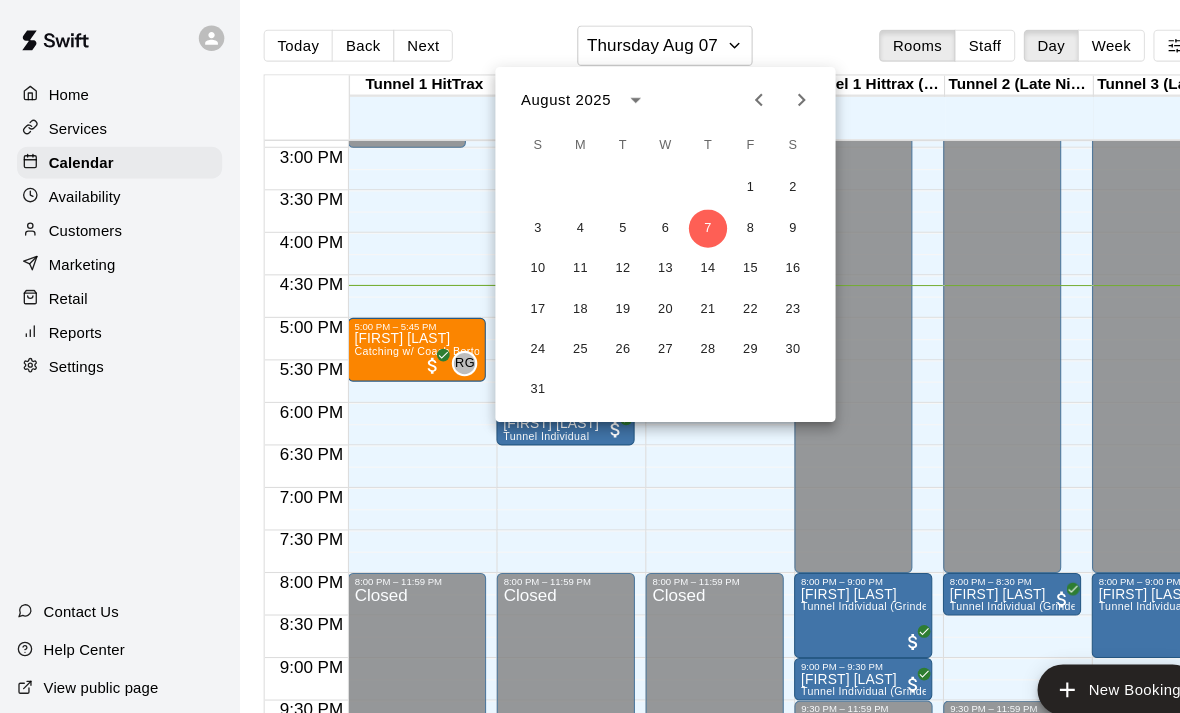 click at bounding box center [590, 356] 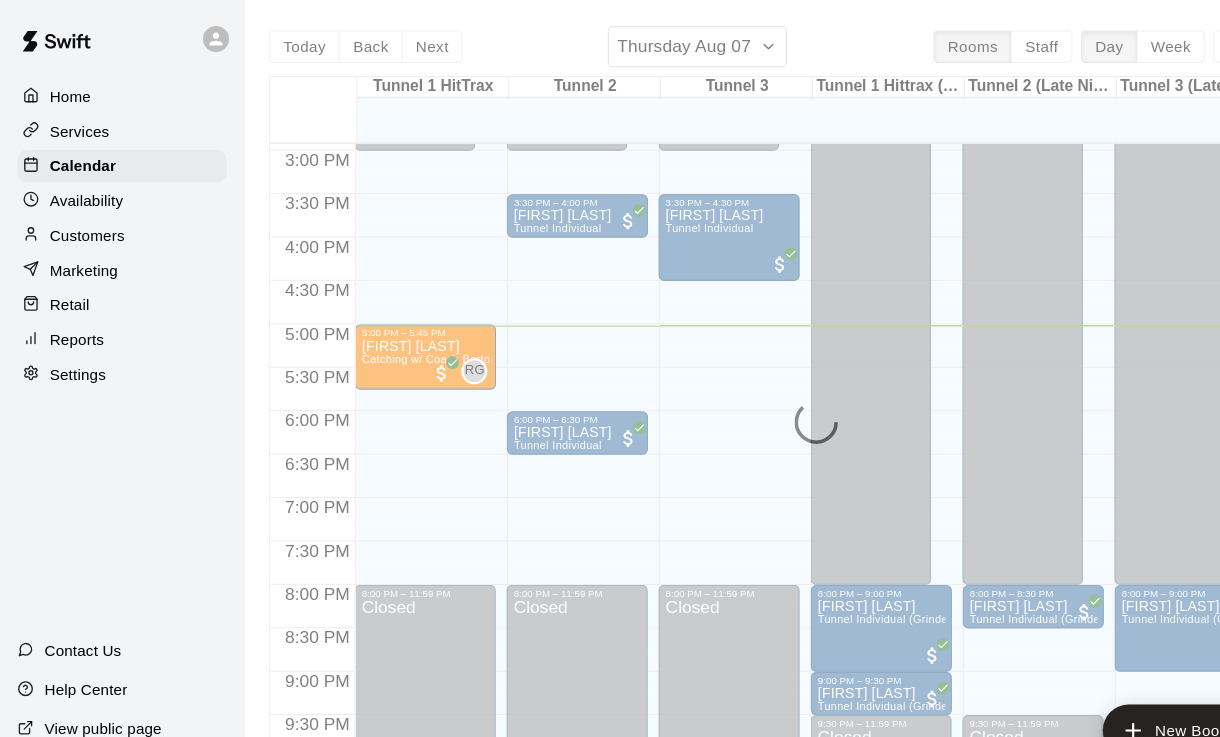 click on "Today Back Next Thursday Aug 07 Rooms Staff Day Week Filter View Tunnel 1 HitTrax 07 Thu Tunnel 2 07 Thu Tunnel 3 07 Thu Tunnel 1 Hittrax (Late Night) 07 Thu Tunnel 2 (Late Night) 07 Thu Tunnel 3 (Late Night) 07 Thu Strength Lab 07 Thu Tunnel 4 07 Thu Tunnel 5 07 Thu Tunnel 6- Hittrax 07 Thu Tunnel 4 (Late Night) 07 Thu Tunnel 5 (Late Night) 07 Thu Tunnel 6 Hittrax (Late Night) 07 Thu 12:00 AM 12:30 AM 1:00 AM 1:30 AM 2:00 AM 2:30 AM 3:00 AM 3:30 AM 4:00 AM 4:30 AM 5:00 AM 5:30 AM 6:00 AM 6:30 AM 7:00 AM 7:30 AM 8:00 AM 8:30 AM 9:00 AM 9:30 AM 10:00 AM 10:30 AM 11:00 AM 11:30 AM 12:00 PM 12:30 PM 1:00 PM 1:30 PM 2:00 PM 2:30 PM 3:00 PM 3:30 PM 4:00 PM 4:30 PM 5:00 PM 5:30 PM 6:00 PM 6:30 PM 7:00 PM 7:30 PM 8:00 PM 8:30 PM 9:00 PM 9:30 PM 10:00 PM 10:30 PM 11:00 PM 11:30 PM 12:00 AM – 3:00 PM Closed 5:00 PM – 5:45 PM Cobain Silva Catching w/ Coach Berto RG 0 9:00 AM – 2:00 PM Summer Camp Daily 9/20 spots 8:00 PM – 11:59 PM Closed 12:00 AM – 3:00 PM Closed 3:30 PM – 4:00 PM Bobby Bowman 9/20 spots" at bounding box center (739, 392) 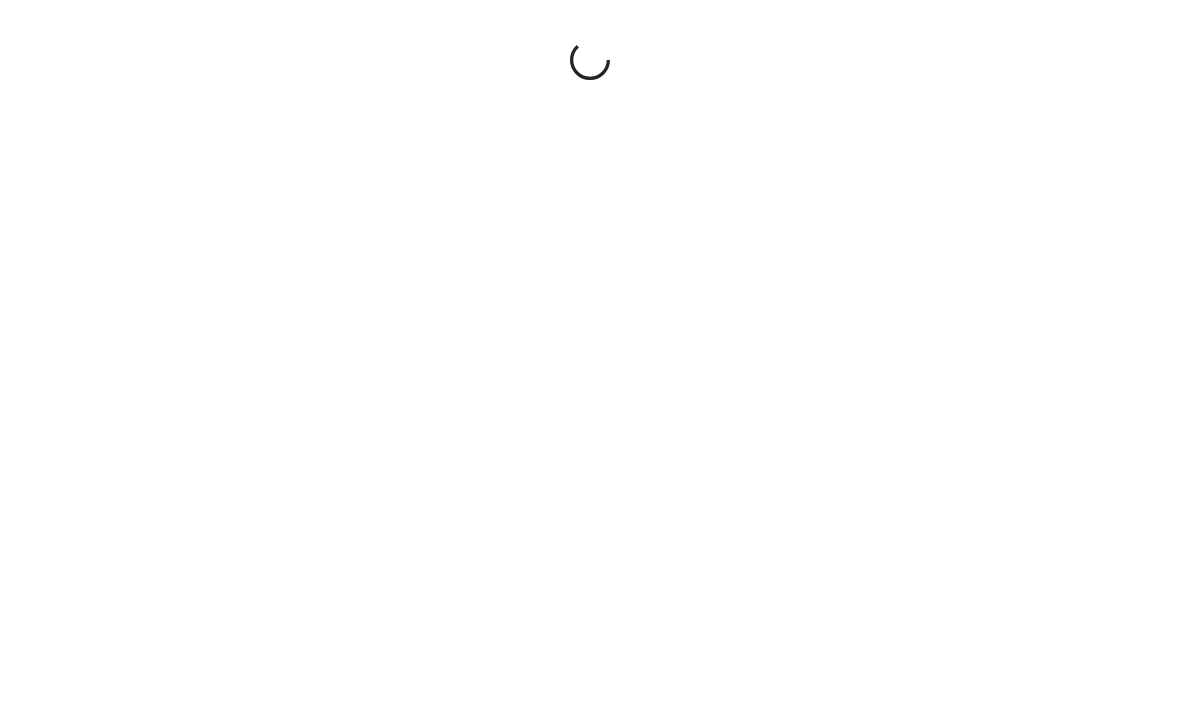 scroll, scrollTop: 0, scrollLeft: 0, axis: both 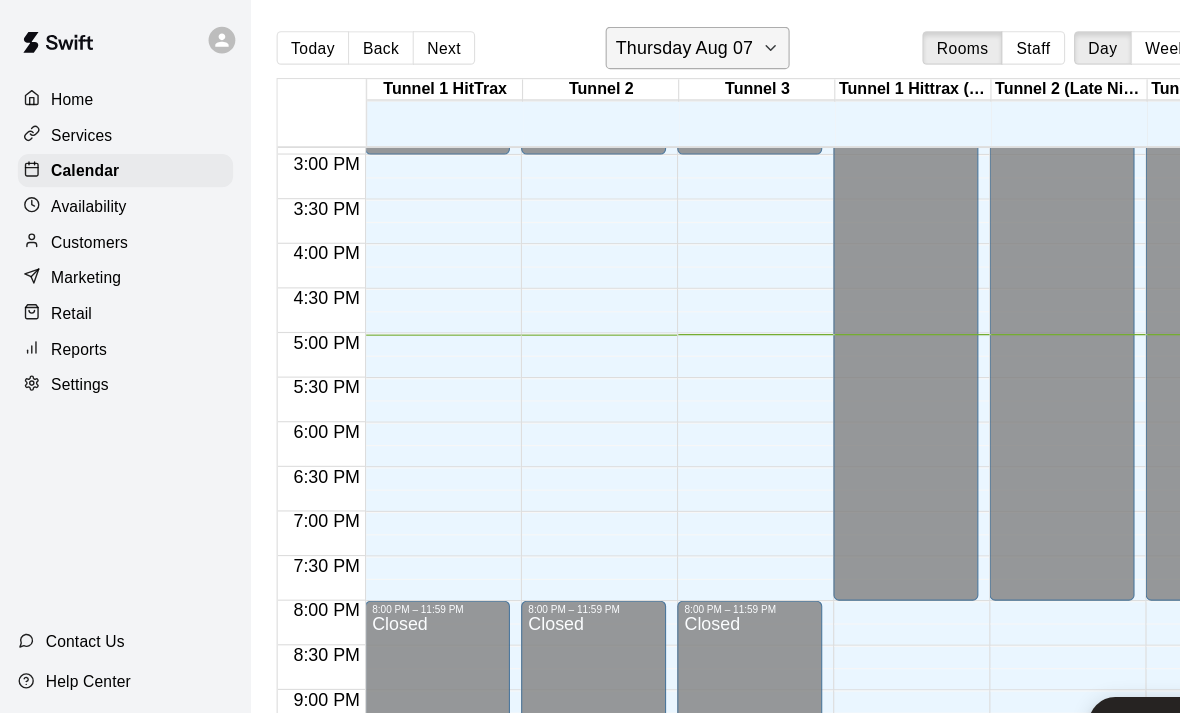 click on "Thursday Aug 07" at bounding box center (625, 43) 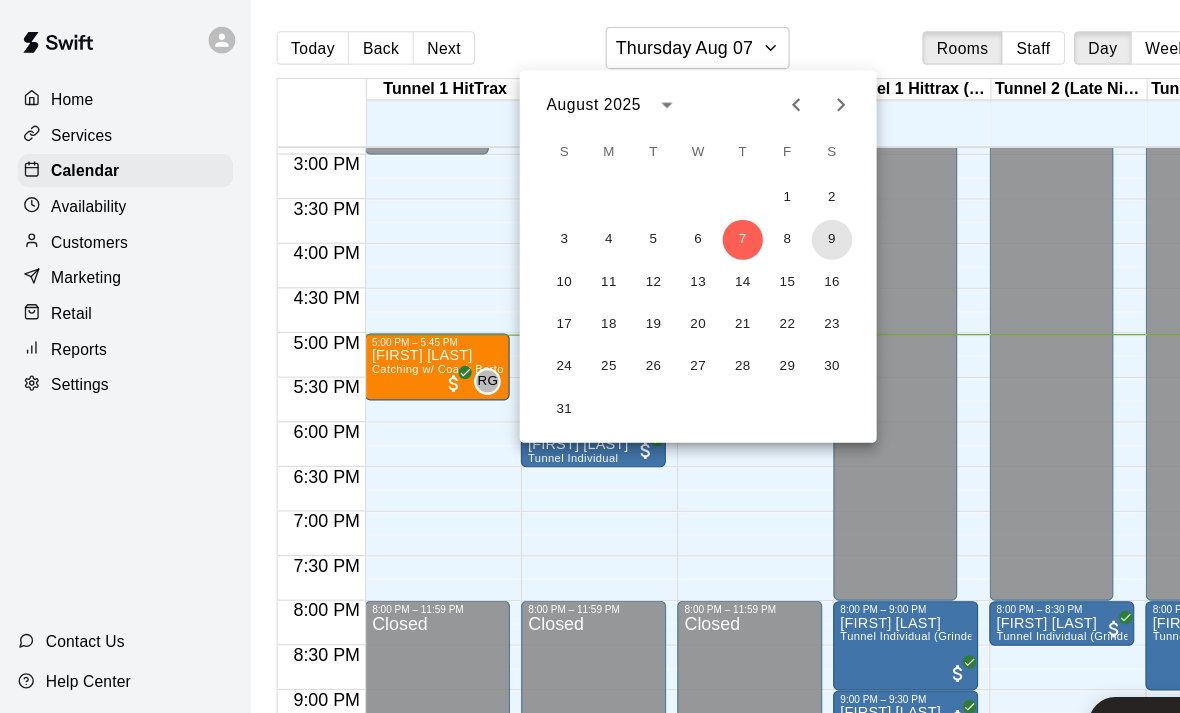 click on "9" at bounding box center (746, 215) 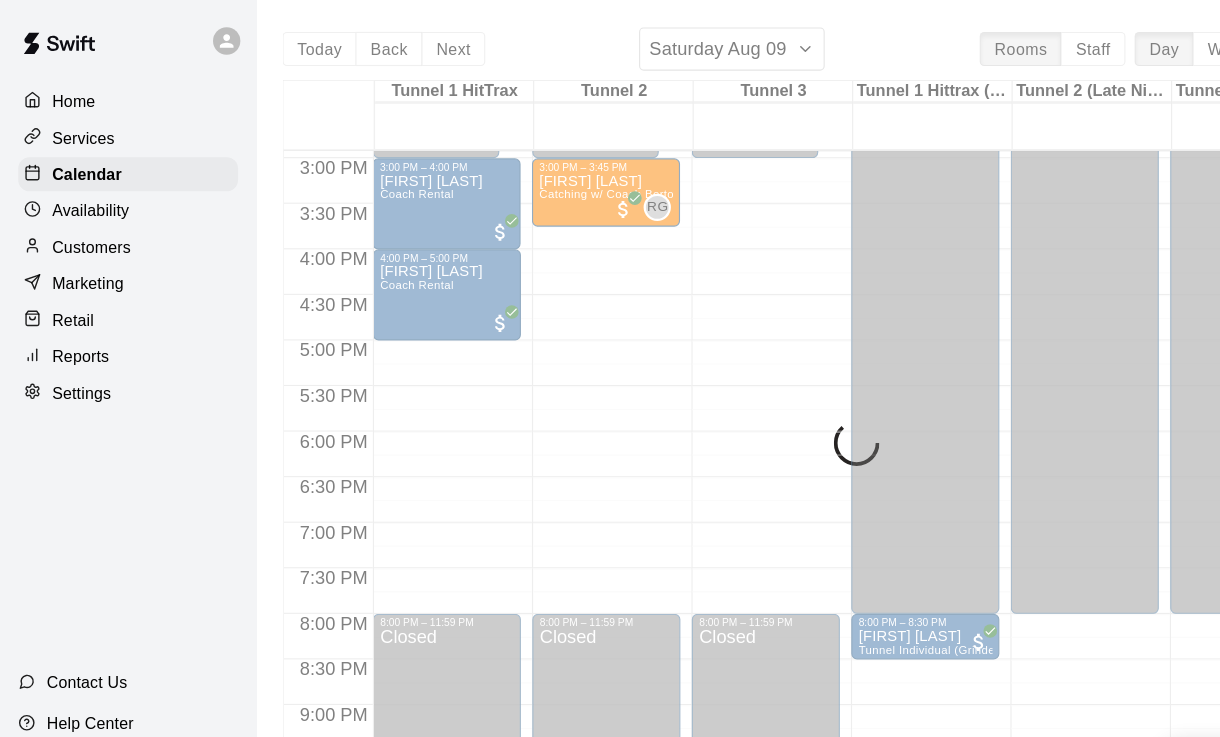 scroll, scrollTop: 1183, scrollLeft: 20, axis: both 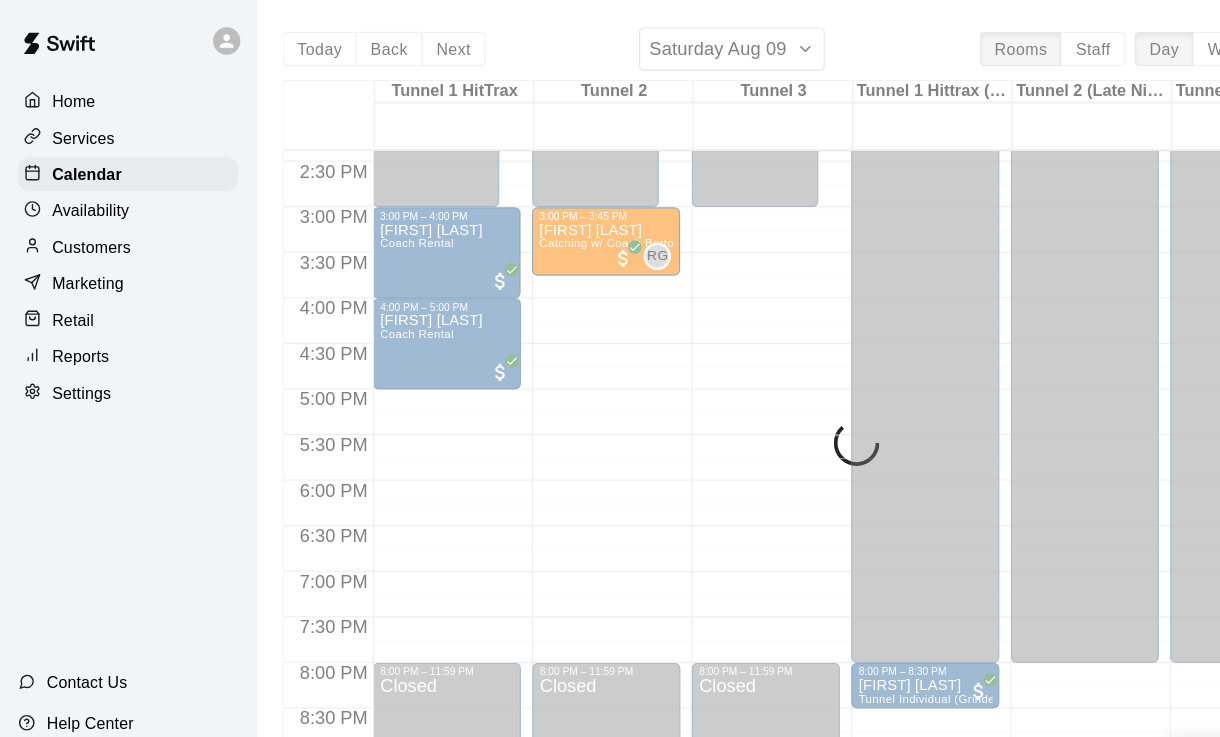 click on "Today Back Next Saturday Aug 09 Rooms Staff Day Week Filter View Tunnel 1 HitTrax 09 Sat Tunnel 2 09 Sat Tunnel 3 09 Sat Tunnel 1 Hittrax (Late Night) 09 Sat Tunnel 2 (Late Night) 09 Sat Tunnel 3 (Late Night) 09 Sat Strength Lab 09 Sat Tunnel 4 09 Sat Tunnel 5 09 Sat Tunnel 6- Hittrax 09 Sat Tunnel 4 (Late Night) 09 Sat Tunnel 5 (Late Night) 09 Sat Tunnel 6 Hittrax (Late Night) 09 Sat 12:00 AM 12:30 AM 1:00 AM 1:30 AM 2:00 AM 2:30 AM 3:00 AM 3:30 AM 4:00 AM 4:30 AM 5:00 AM 5:30 AM 6:00 AM 6:30 AM 7:00 AM 7:30 AM 8:00 AM 8:30 AM 9:00 AM 9:30 AM 10:00 AM 10:30 AM 11:00 AM 11:30 AM 12:00 PM 12:30 PM 1:00 PM 1:30 PM 2:00 PM 2:30 PM 3:00 PM 3:30 PM 4:00 PM 4:30 PM 5:00 PM 5:30 PM 6:00 PM 6:30 PM 7:00 PM 7:30 PM 8:00 PM 8:30 PM 9:00 PM 9:30 PM 10:00 PM 10:30 PM 11:00 PM 11:30 PM 12:00 AM – 3:00 PM Closed 3:00 PM – 4:00 PM Jalal  Leach Coach Rental 10:00 AM – 11:30 AM Sandlot Simmons 0/50 spots DP 0 4:00 PM – 5:00 PM Jalal  Leach Coach Rental 8:00 PM – 11:59 PM Closed 12:00 AM – 3:00 PM Closed RG 0 DP 0" at bounding box center (739, 392) 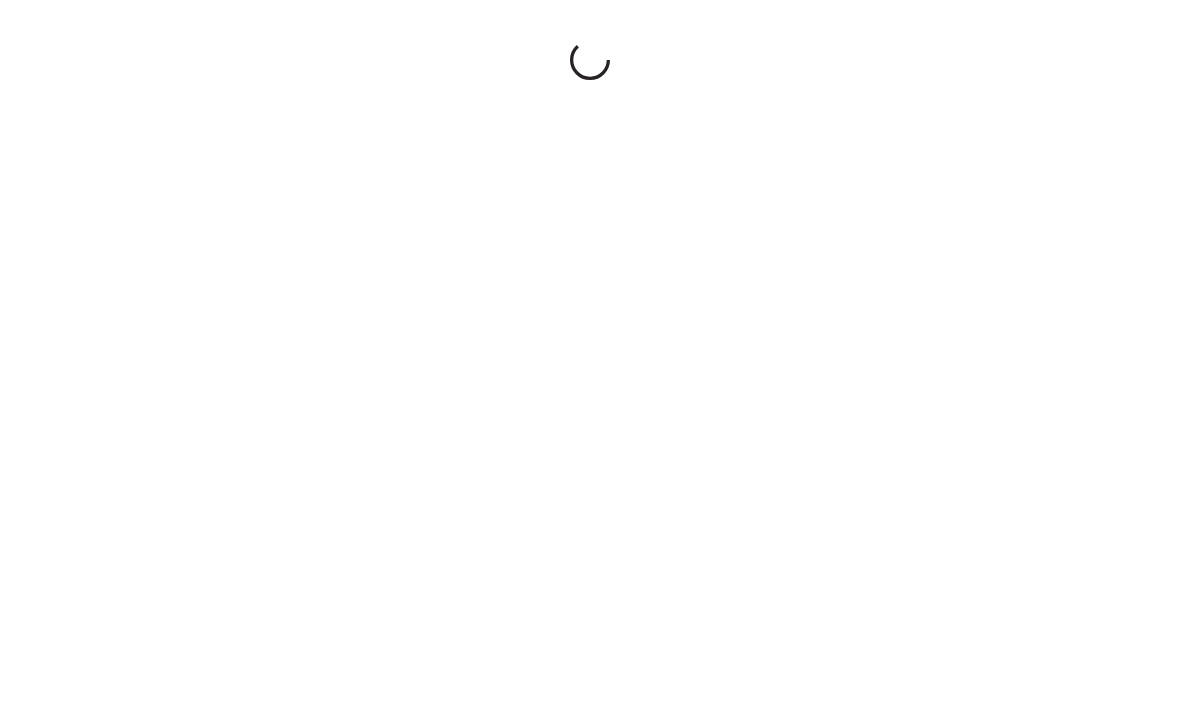 scroll, scrollTop: 0, scrollLeft: 0, axis: both 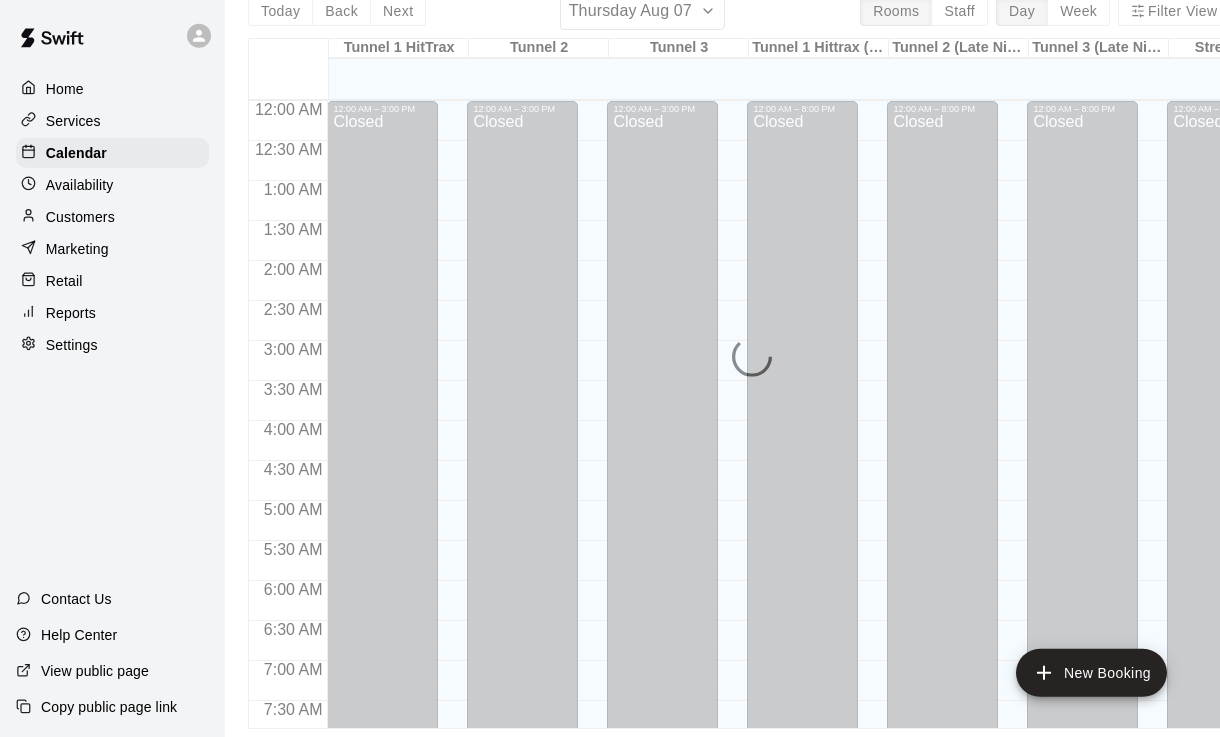 click on "Home" at bounding box center [112, 89] 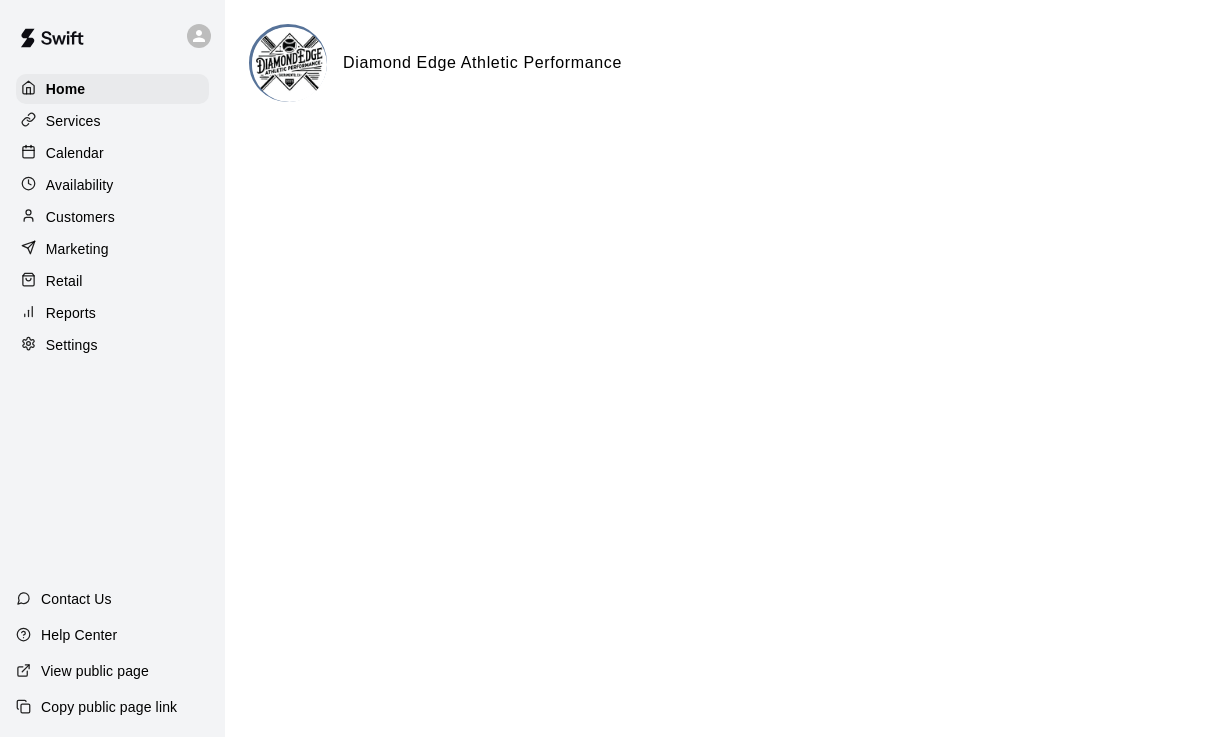 click on "Calendar" at bounding box center (112, 153) 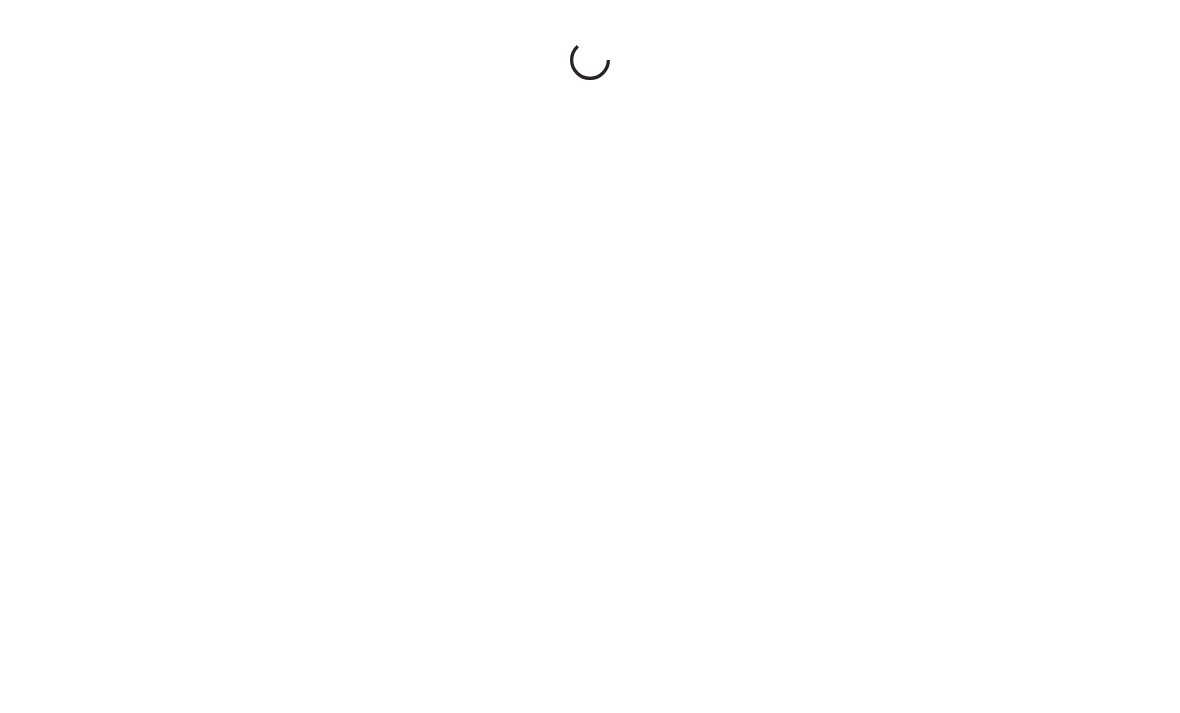 scroll, scrollTop: 0, scrollLeft: 0, axis: both 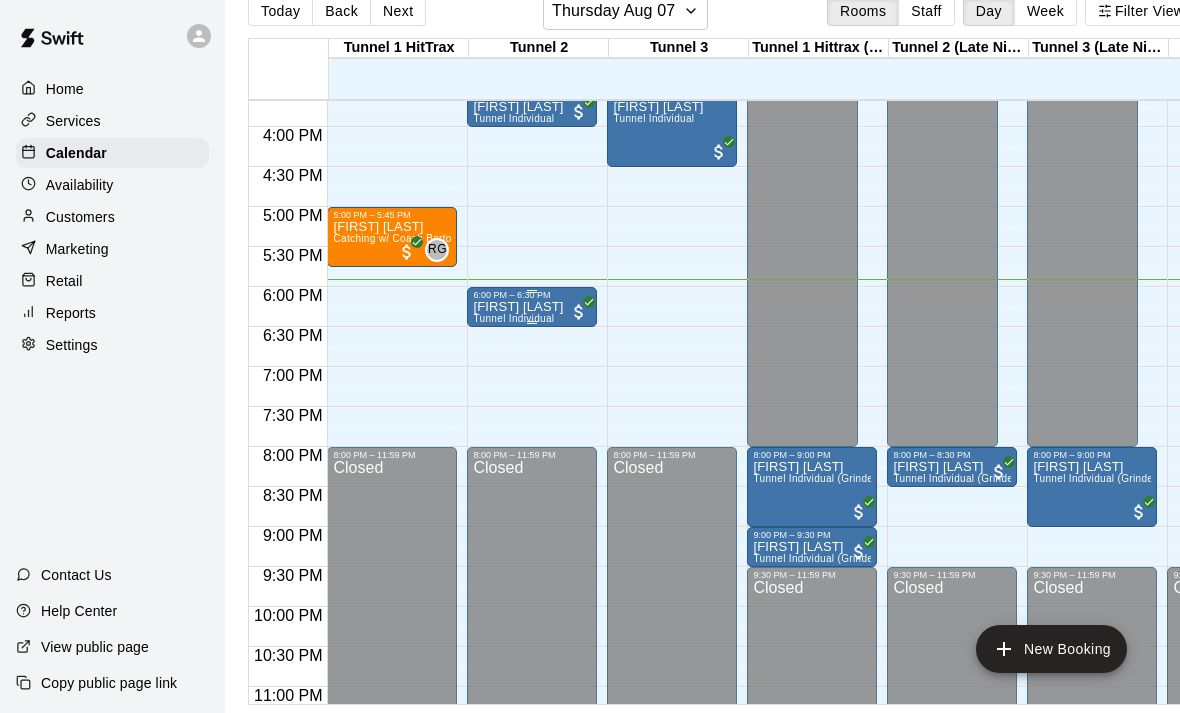 click on "[FIRST] [LAST]" at bounding box center [518, 307] 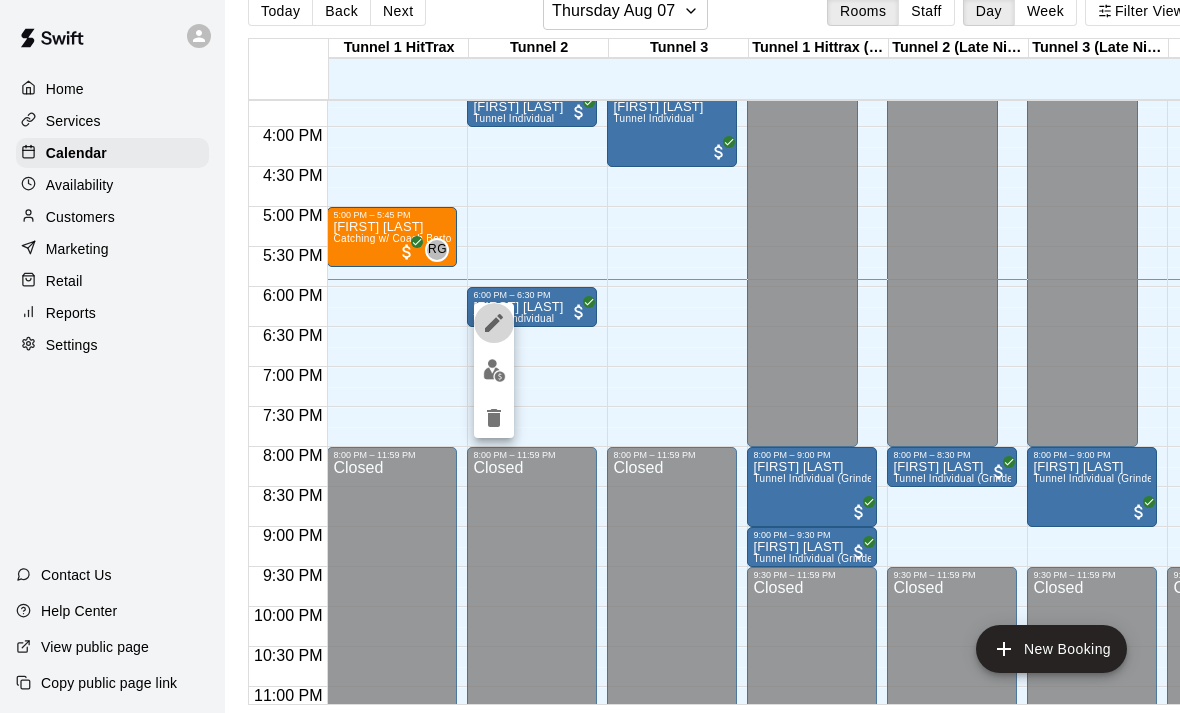 click at bounding box center (494, 323) 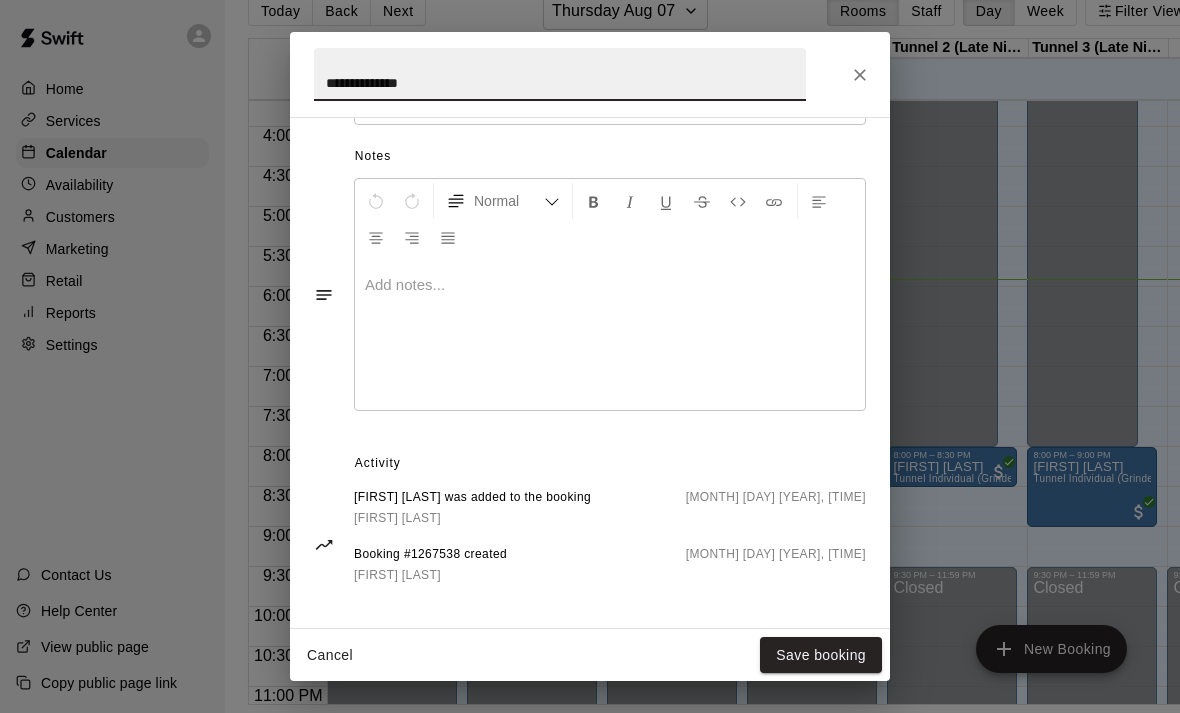 click at bounding box center [860, 75] 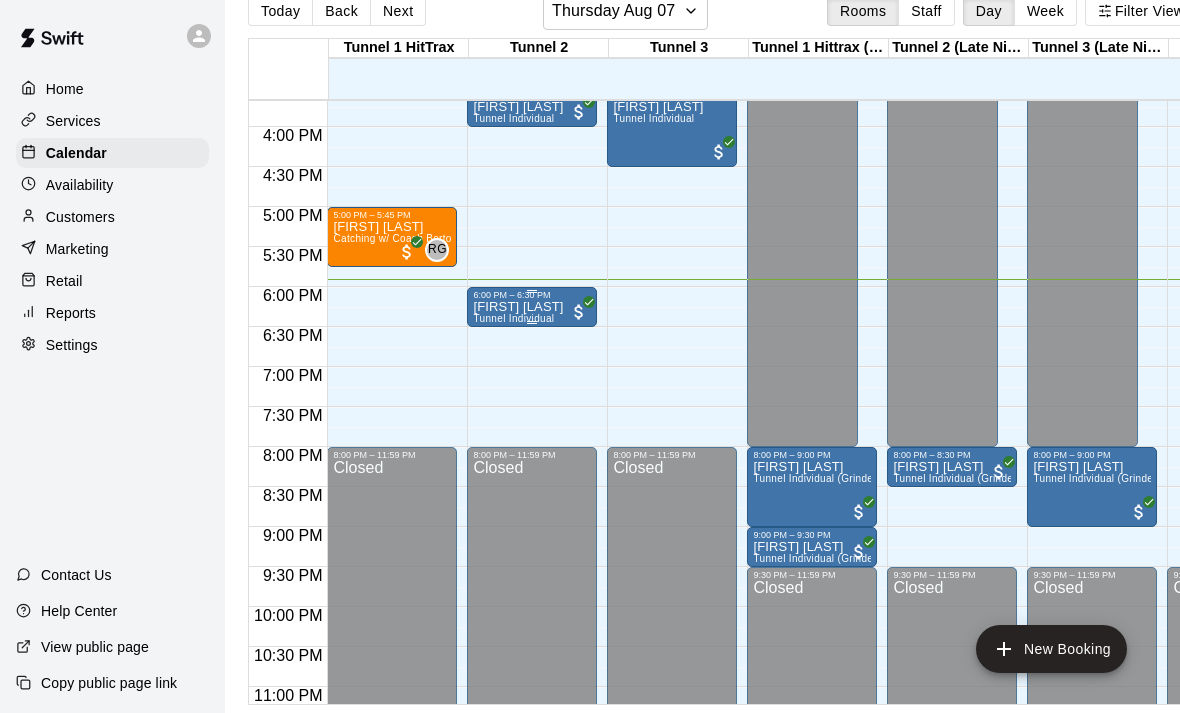 click on "Tunnel Individual" at bounding box center (513, 318) 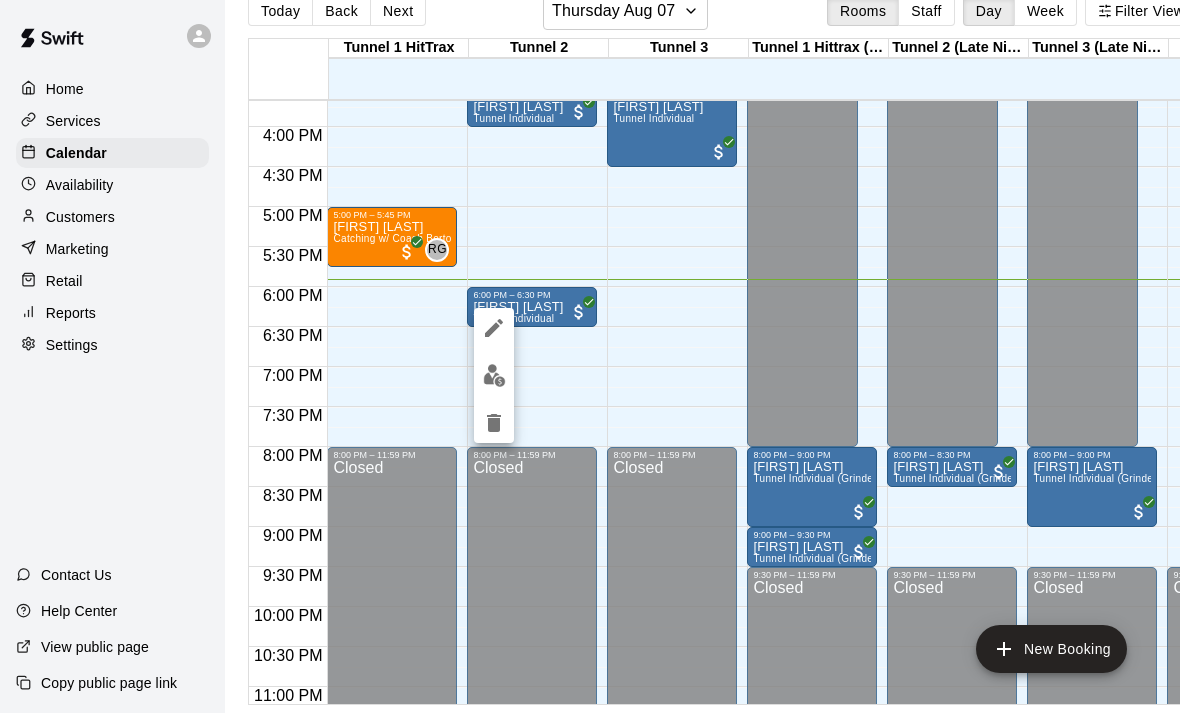 click at bounding box center [494, 375] 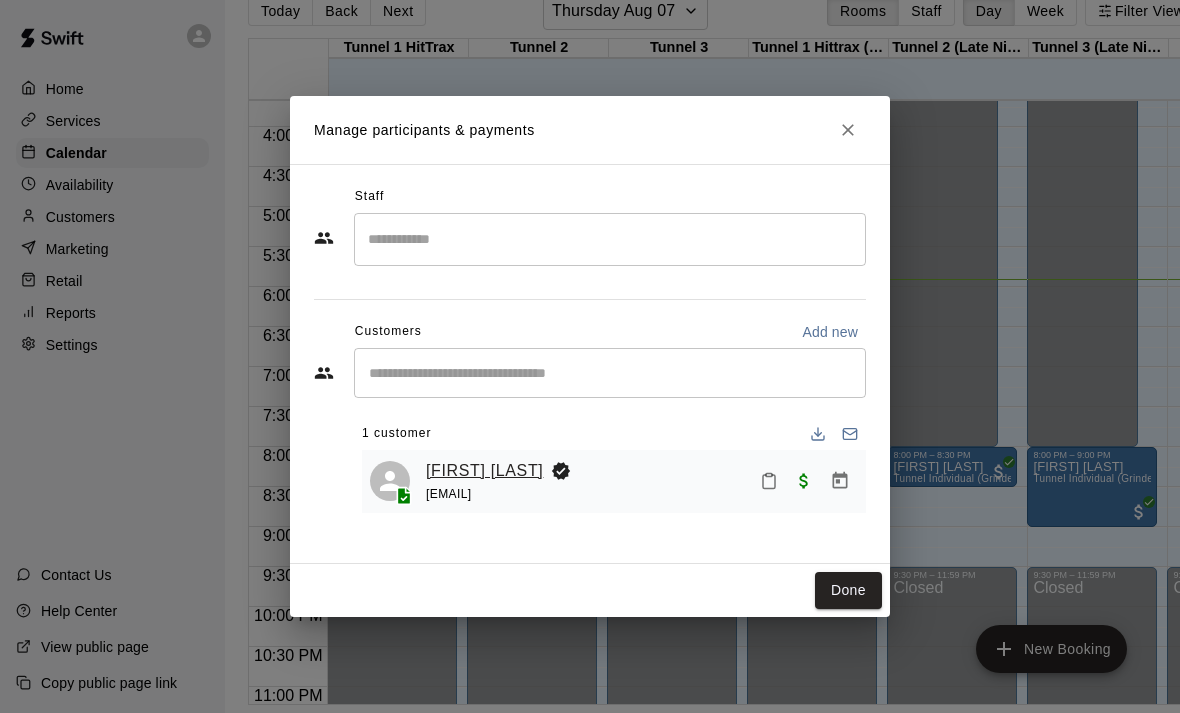 click on "[FIRST] [LAST]" at bounding box center [484, 471] 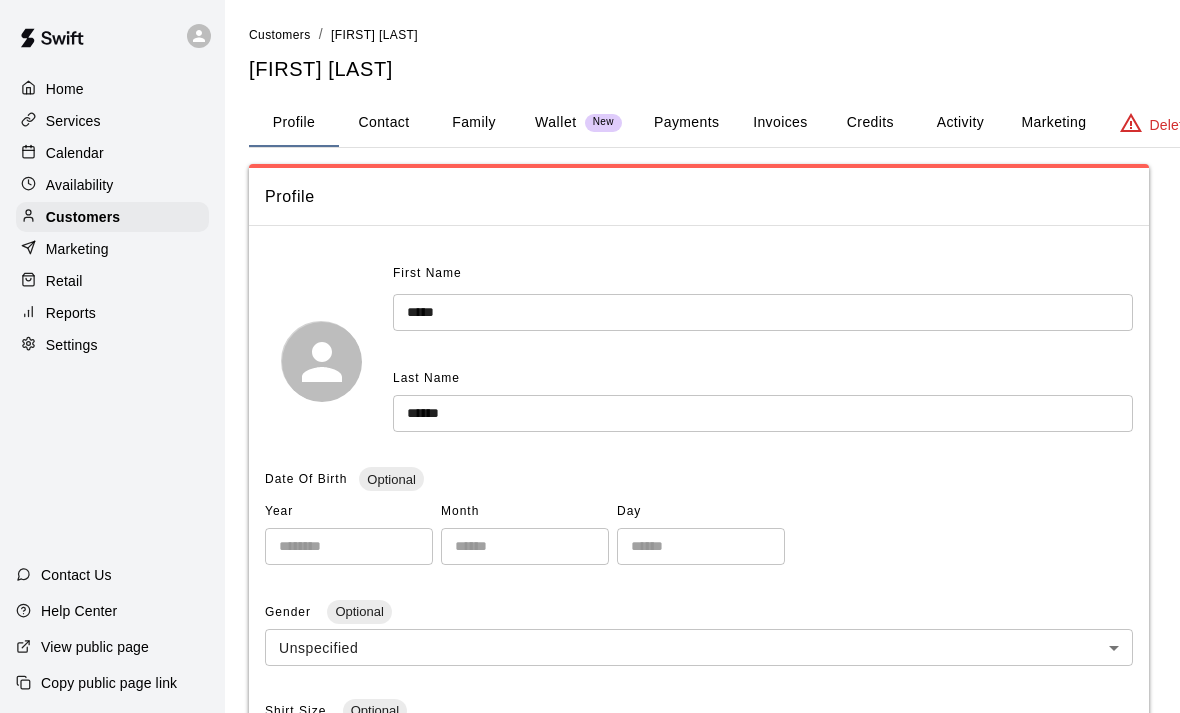 click on "Payments" at bounding box center [686, 123] 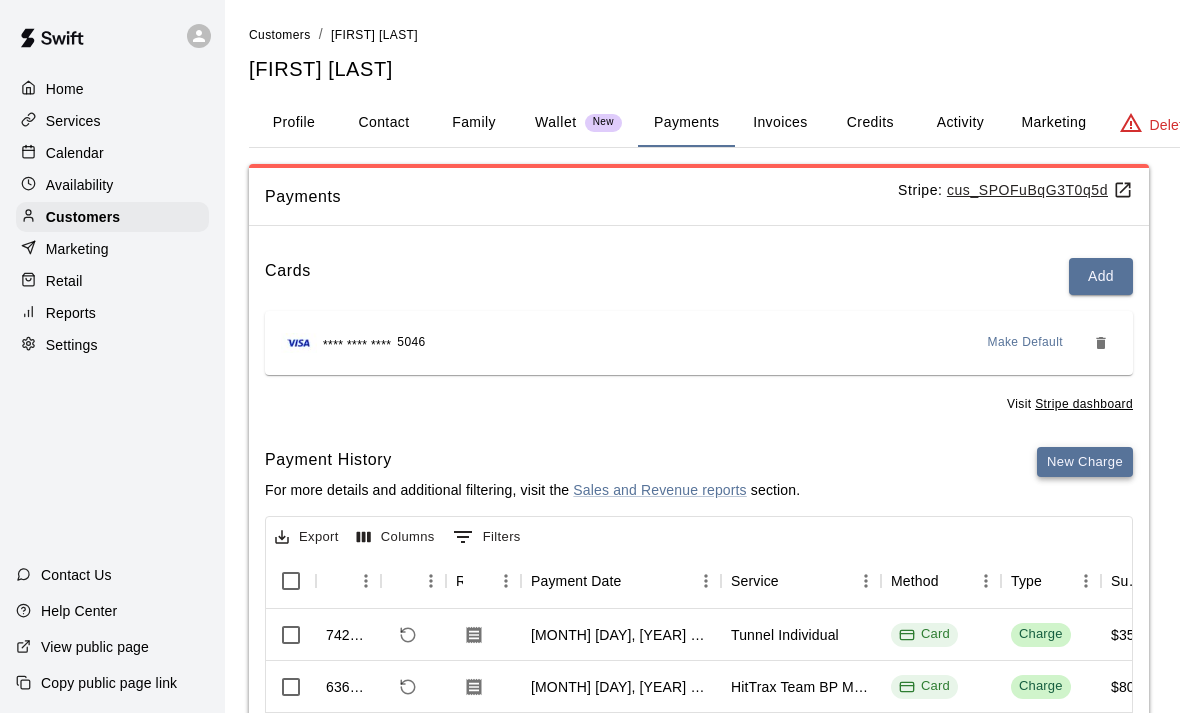 click on "New Charge" at bounding box center (1085, 462) 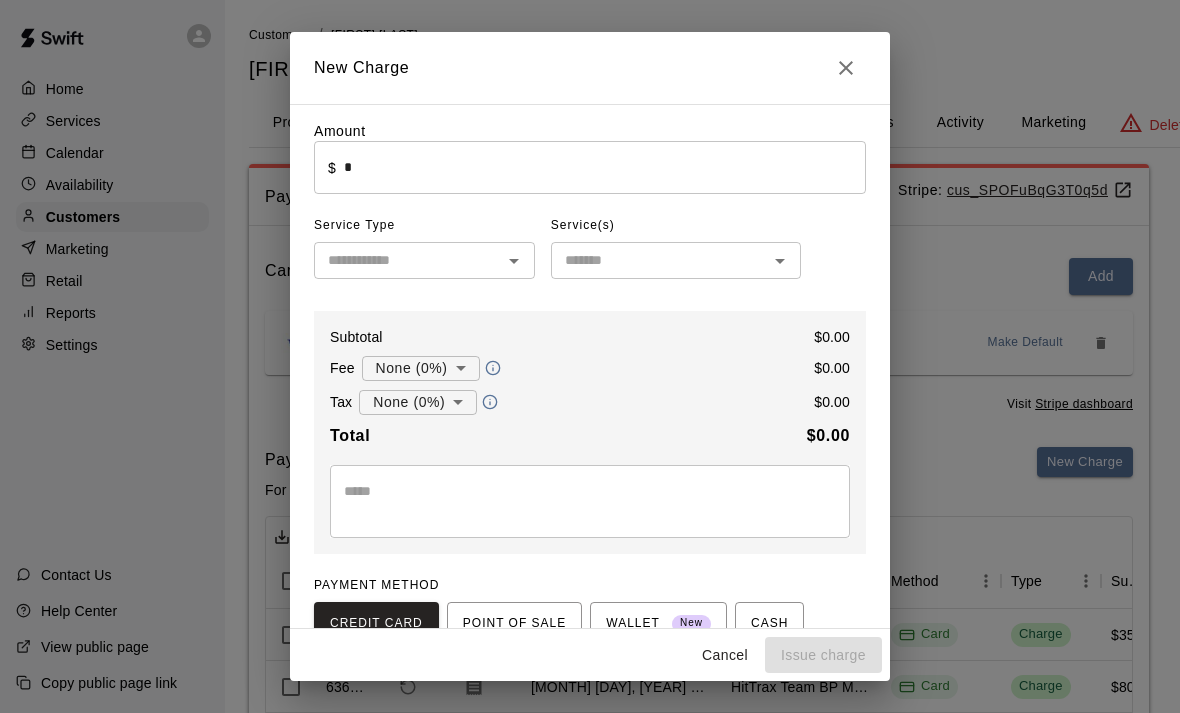 click on "*" at bounding box center (605, 167) 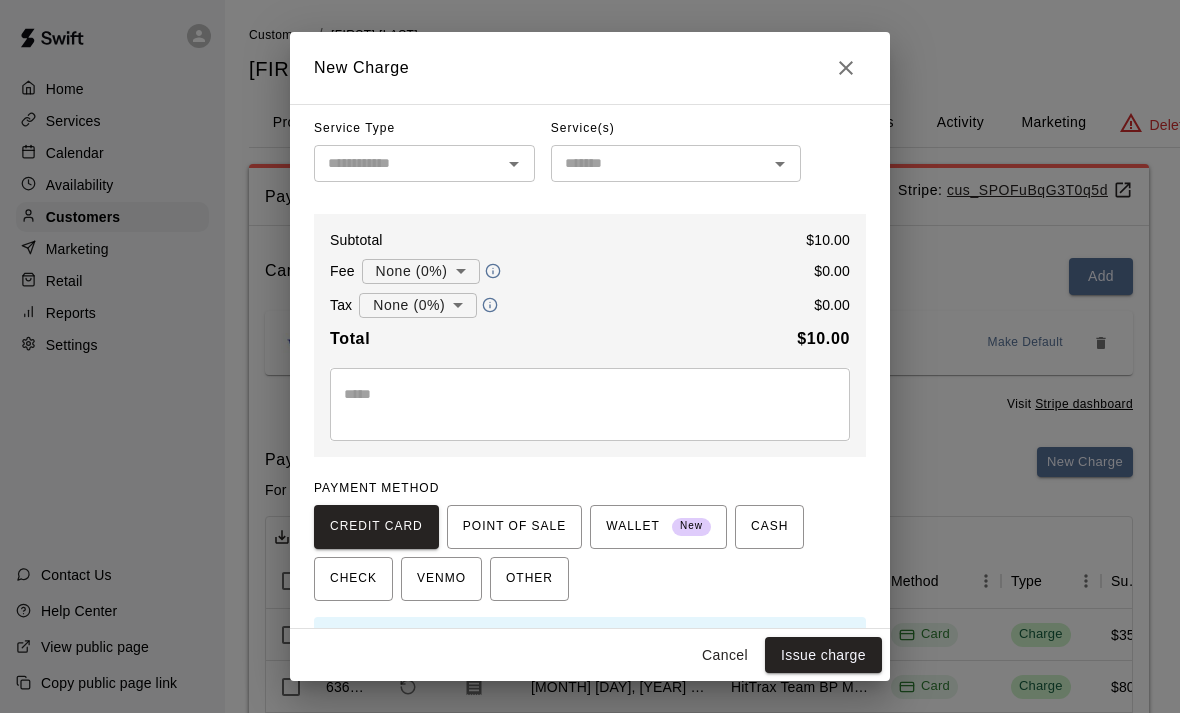 scroll, scrollTop: 104, scrollLeft: 0, axis: vertical 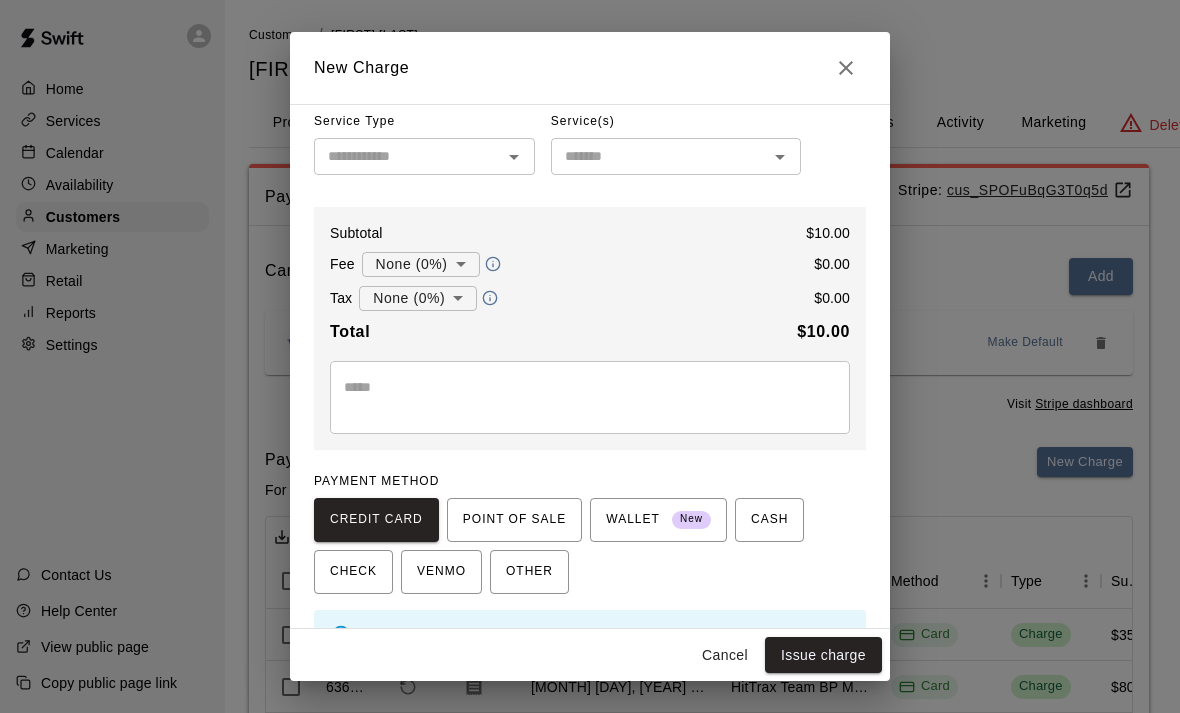 click at bounding box center (590, 397) 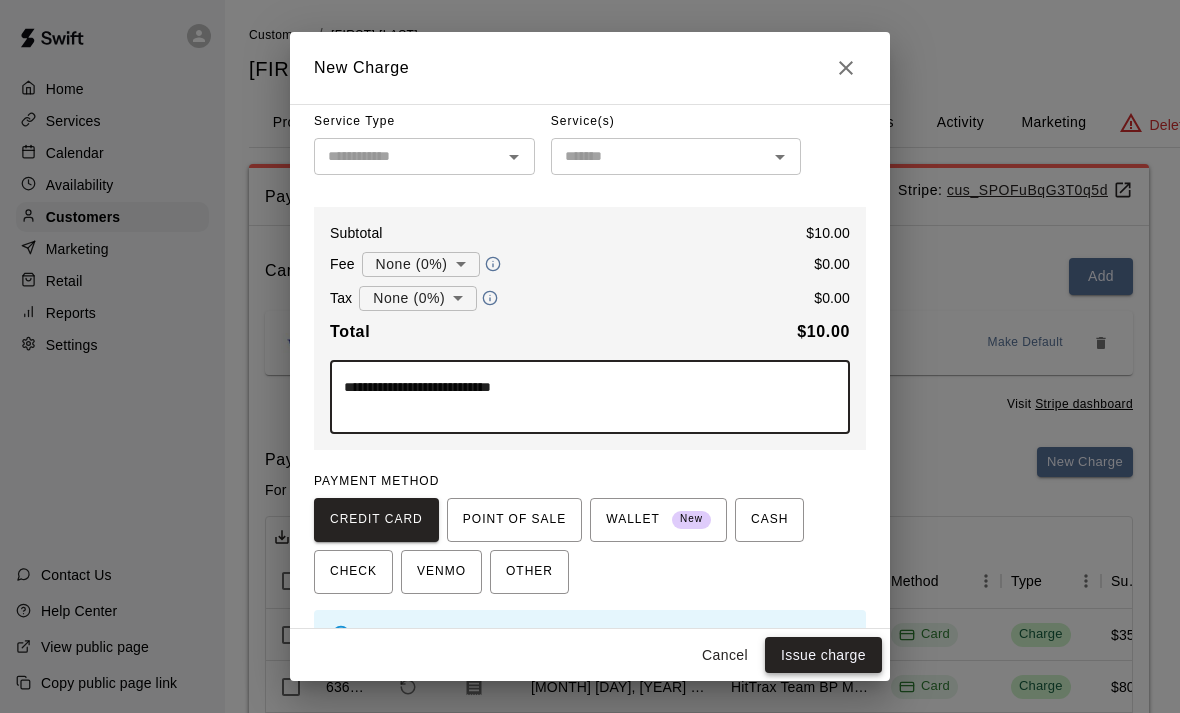 type on "**********" 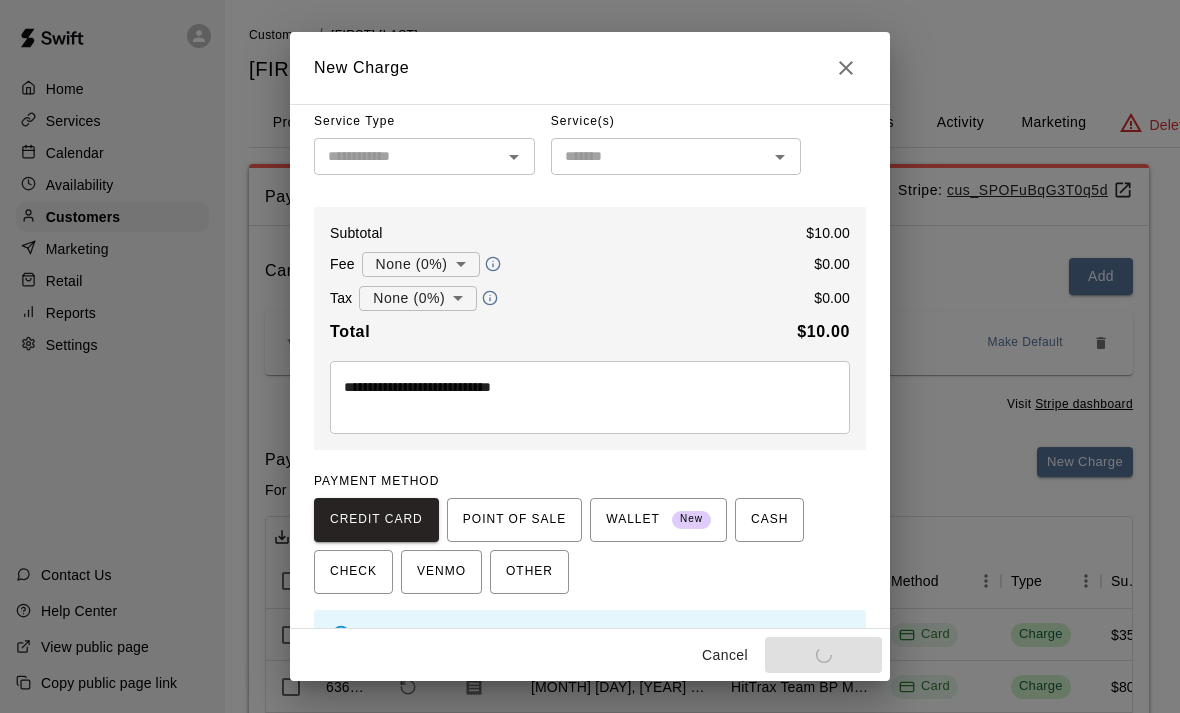 type on "*" 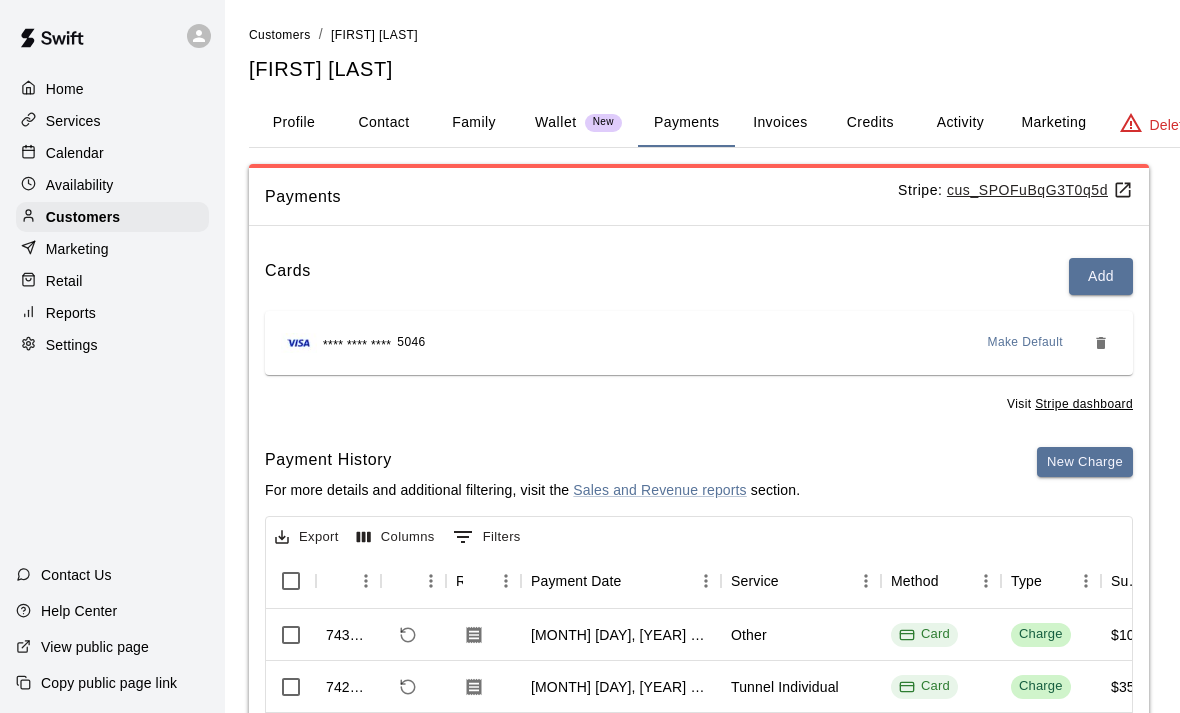 click on "Calendar" at bounding box center [112, 153] 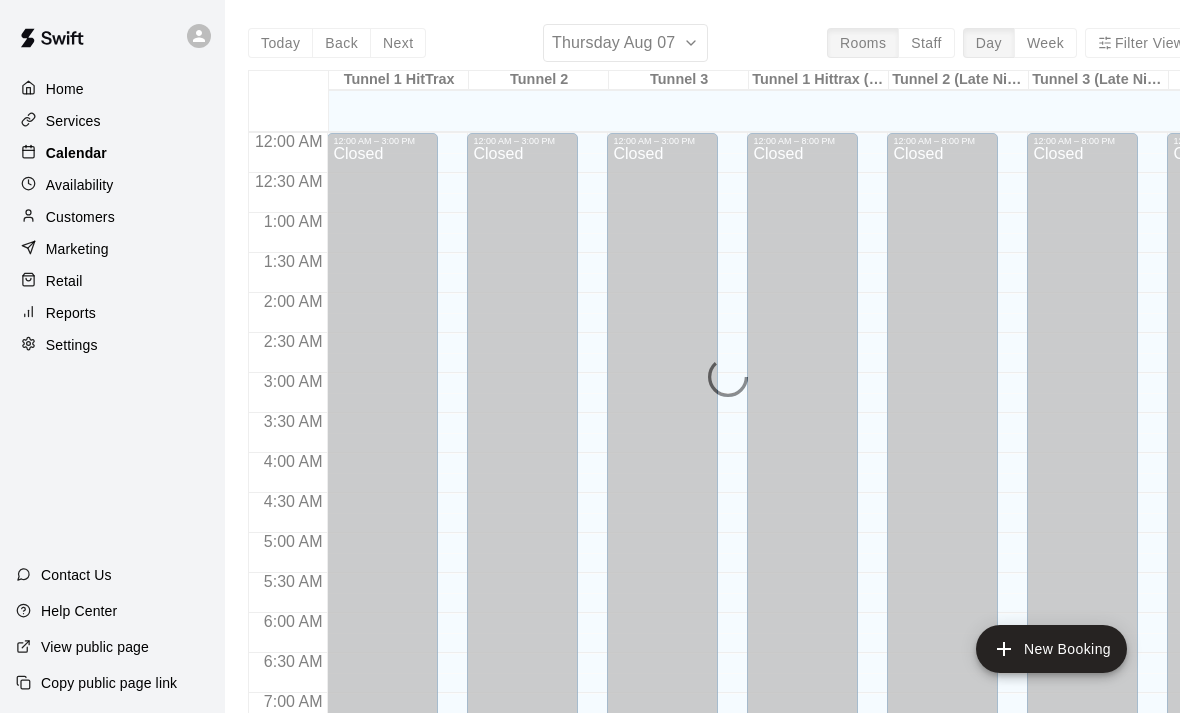 scroll, scrollTop: 1194, scrollLeft: 0, axis: vertical 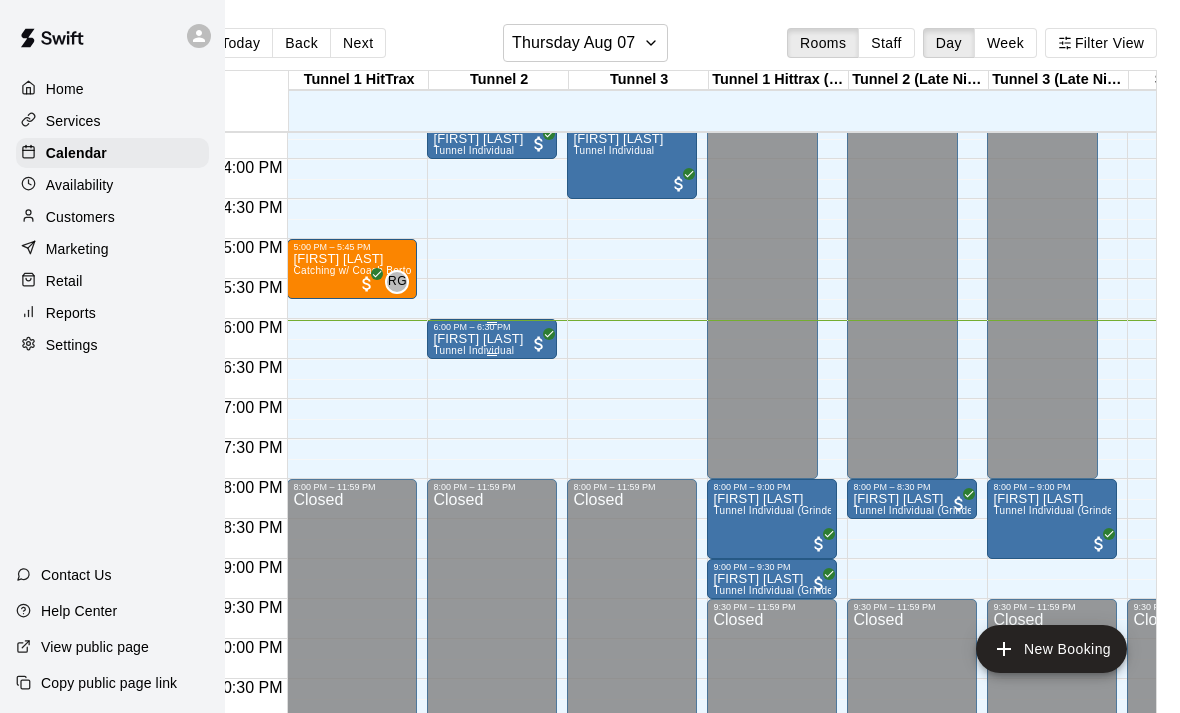 click on "[FIRST] [LAST]" at bounding box center (478, 339) 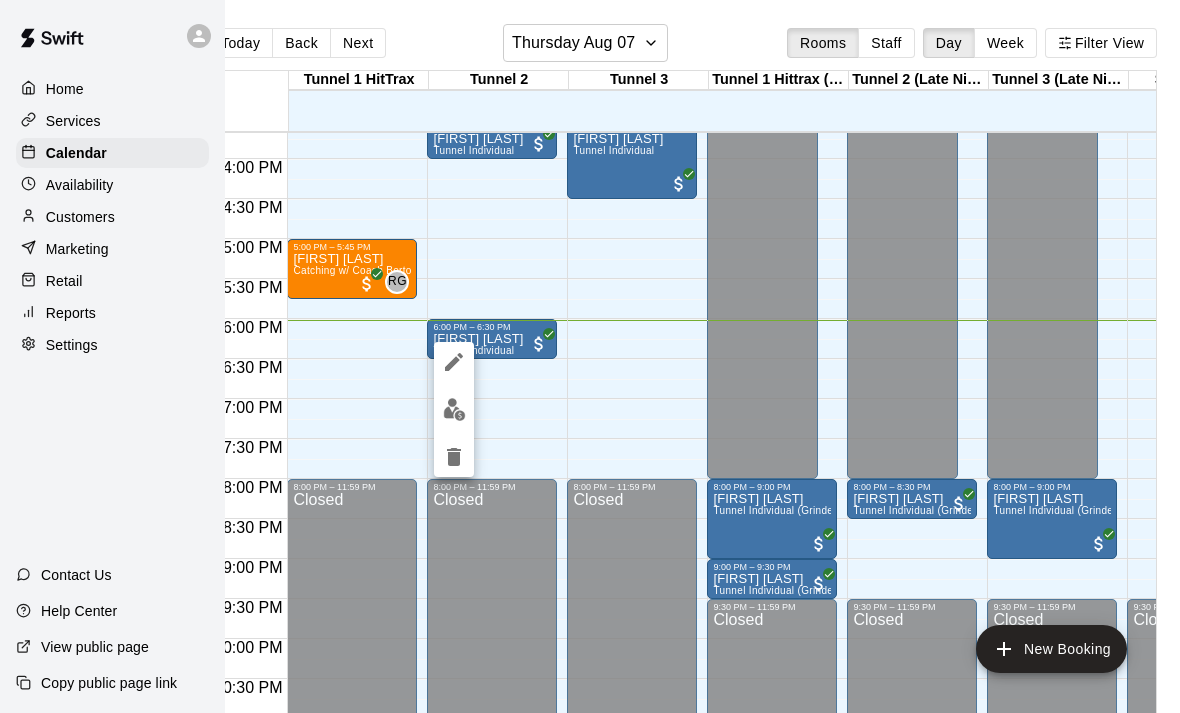 click at bounding box center [454, 409] 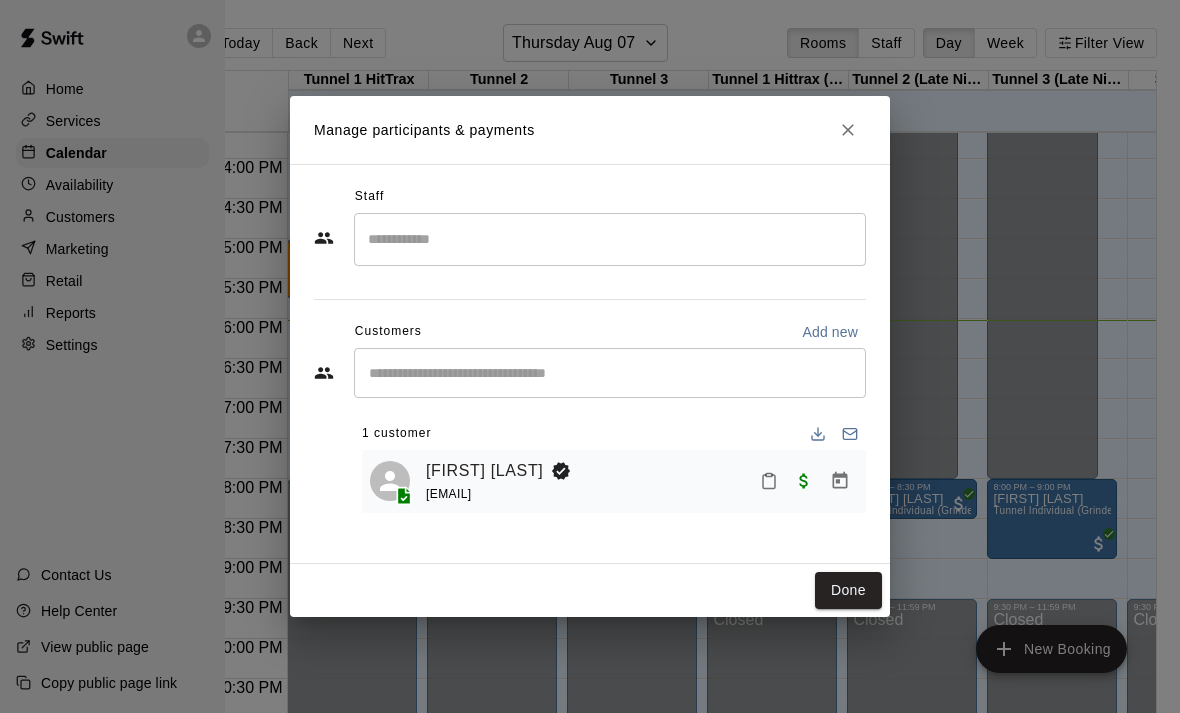 click on "Manage participants & payments" at bounding box center [424, 130] 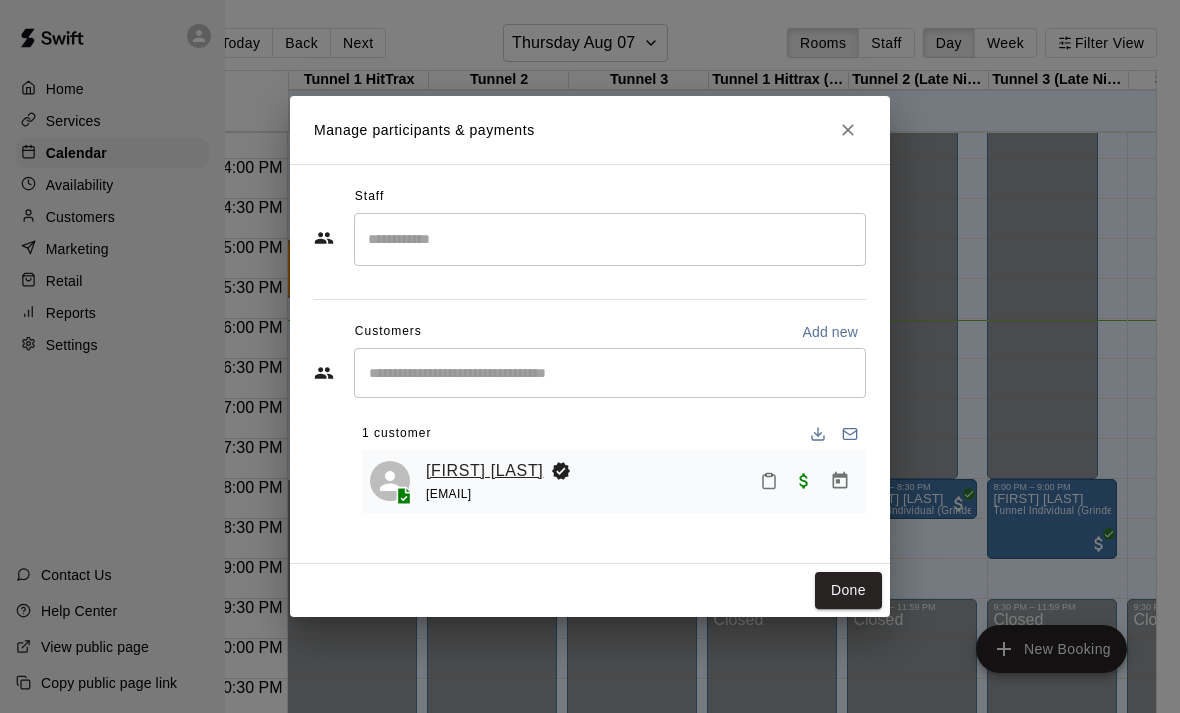 click on "[FIRST] [LAST]" at bounding box center [484, 471] 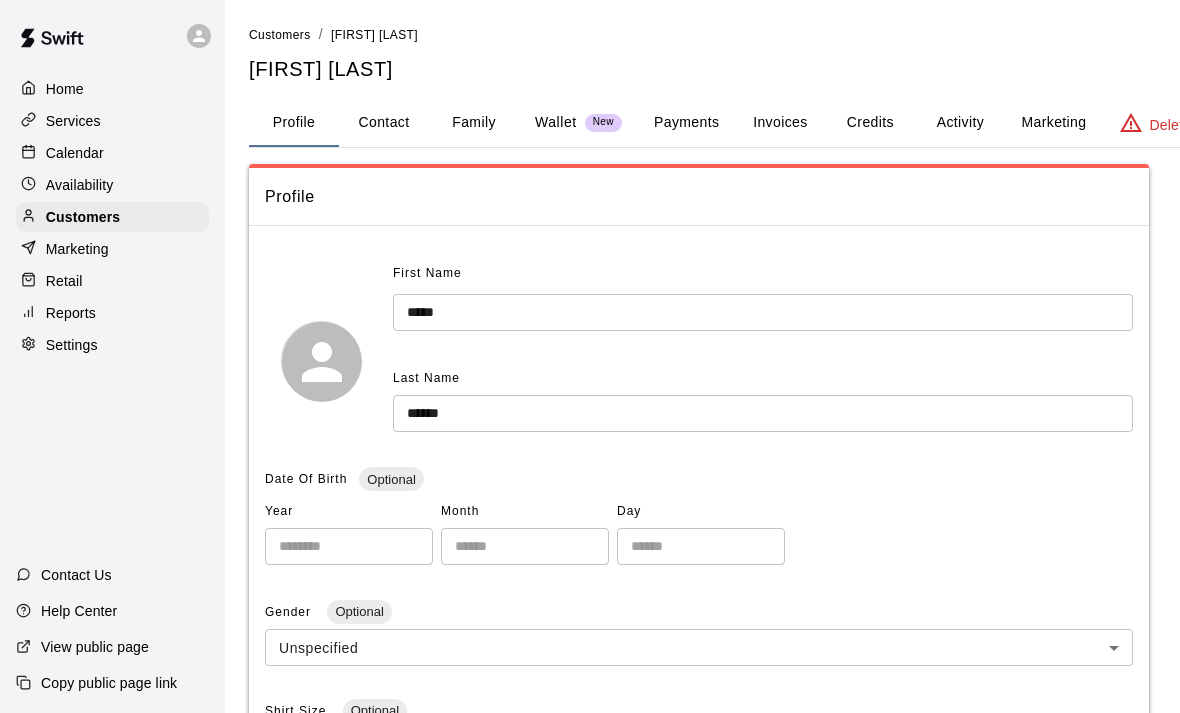 click on "Payments" at bounding box center (686, 123) 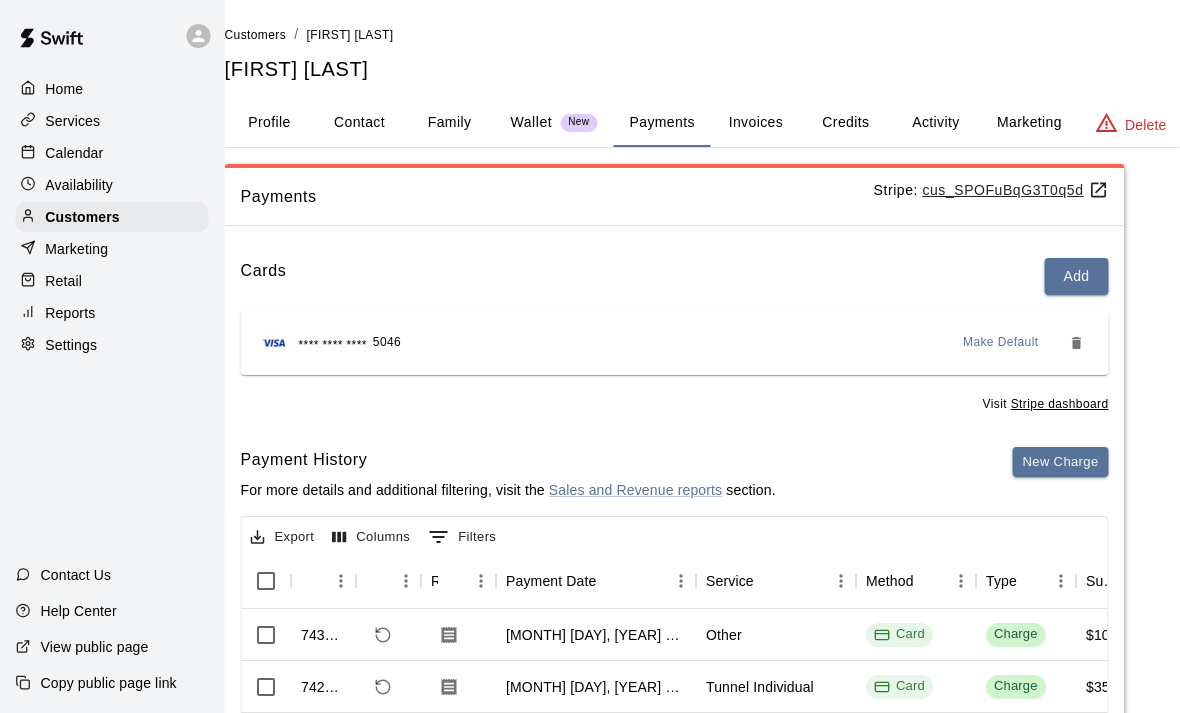 click on "Profile" at bounding box center (270, 123) 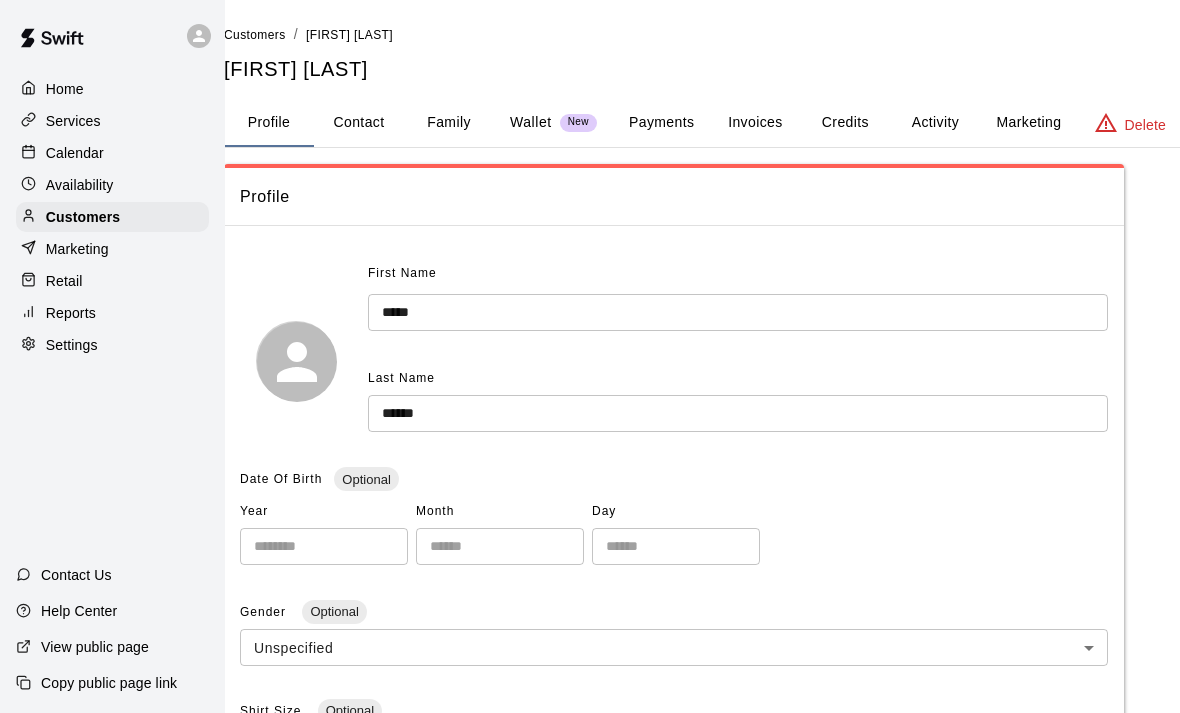 click on "Calendar" at bounding box center [75, 153] 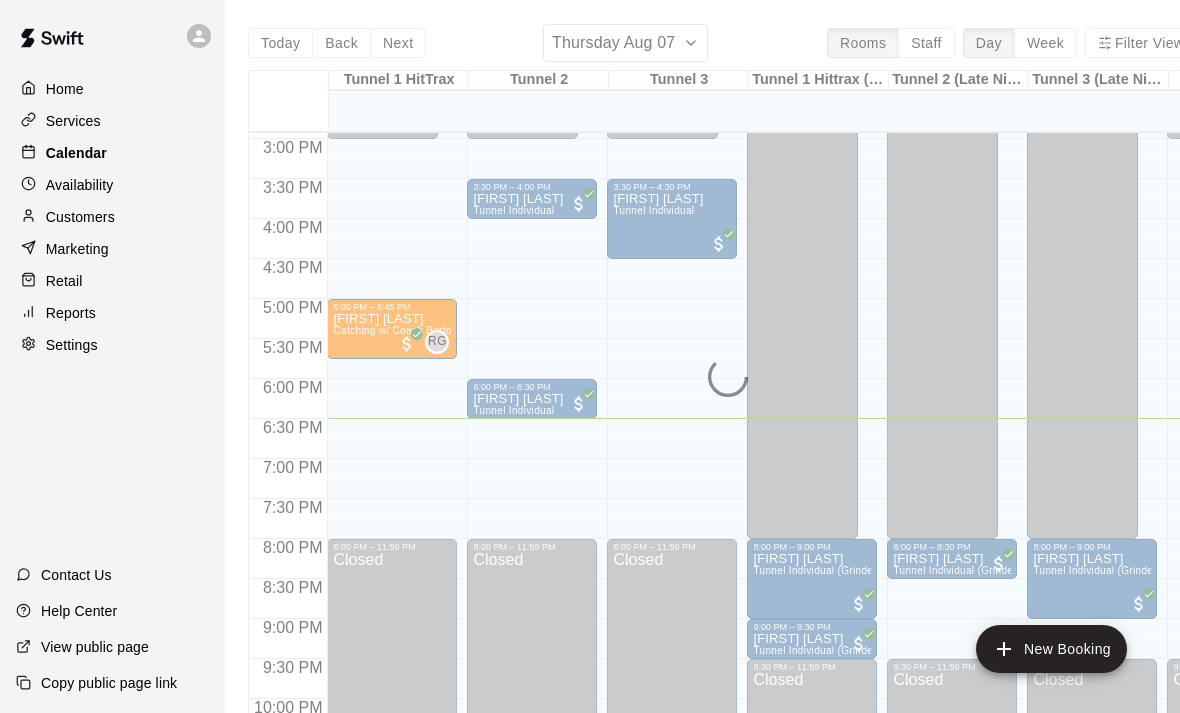 scroll, scrollTop: 1165, scrollLeft: 8, axis: both 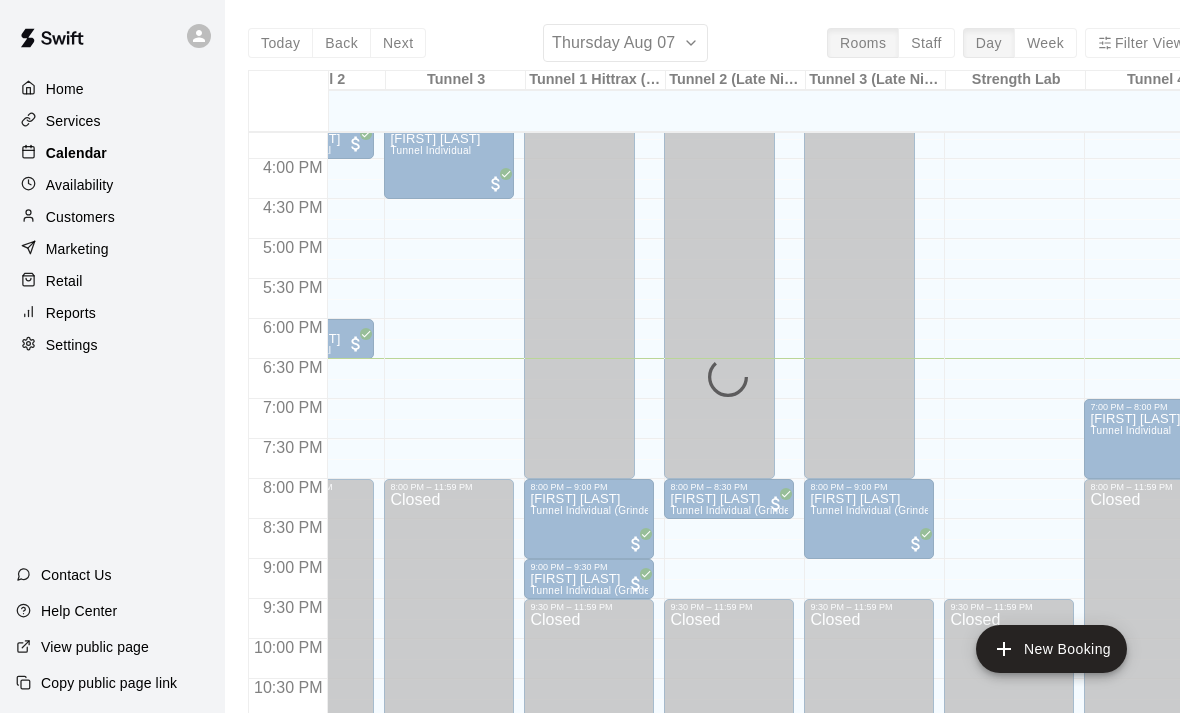 click on "Tunnel Individual (Grinders Only)" at bounding box center (888, 510) 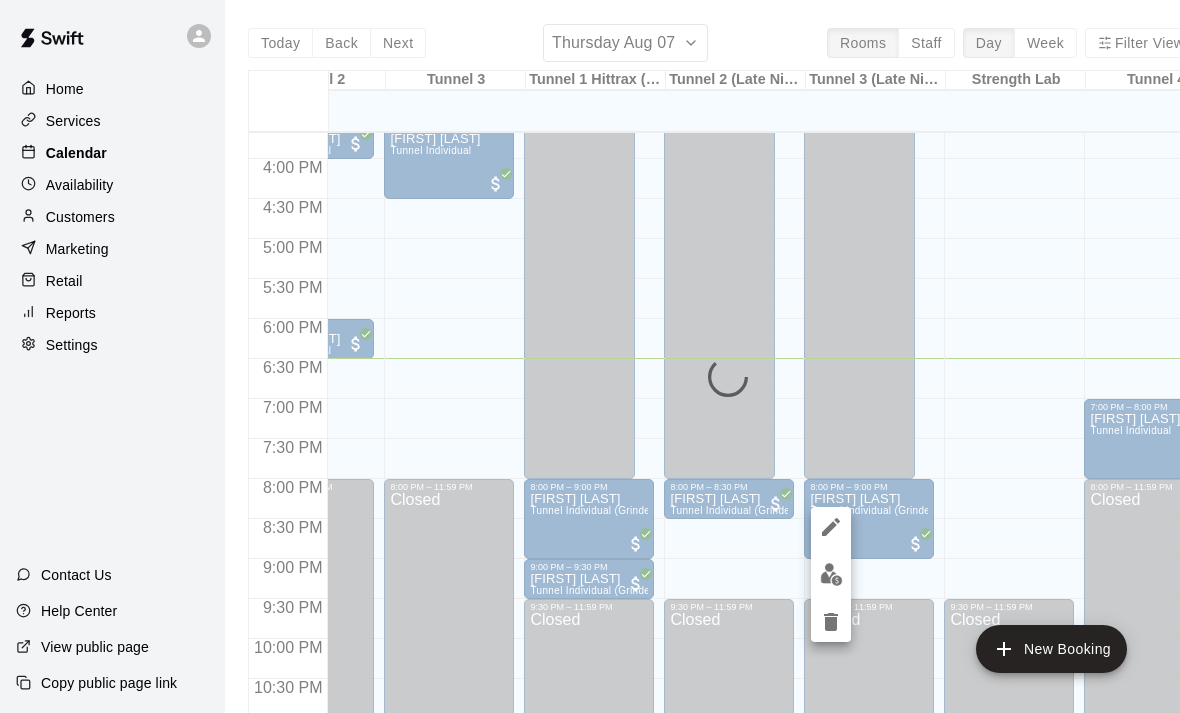 click at bounding box center (831, 574) 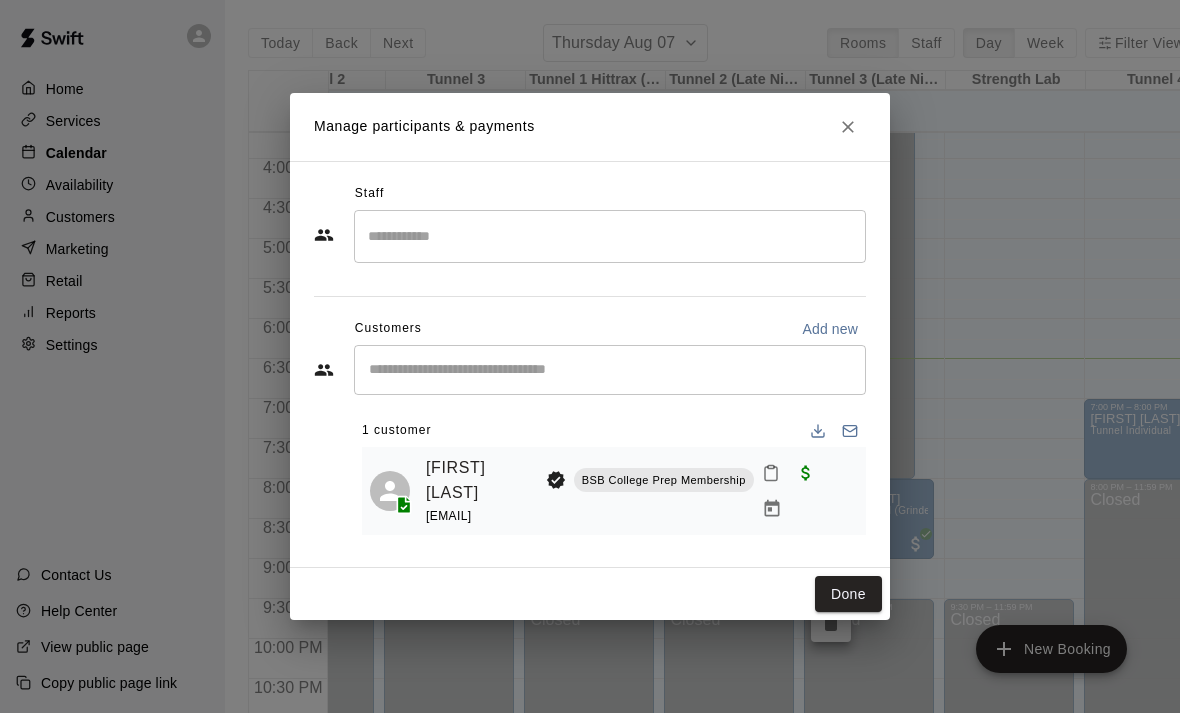 click 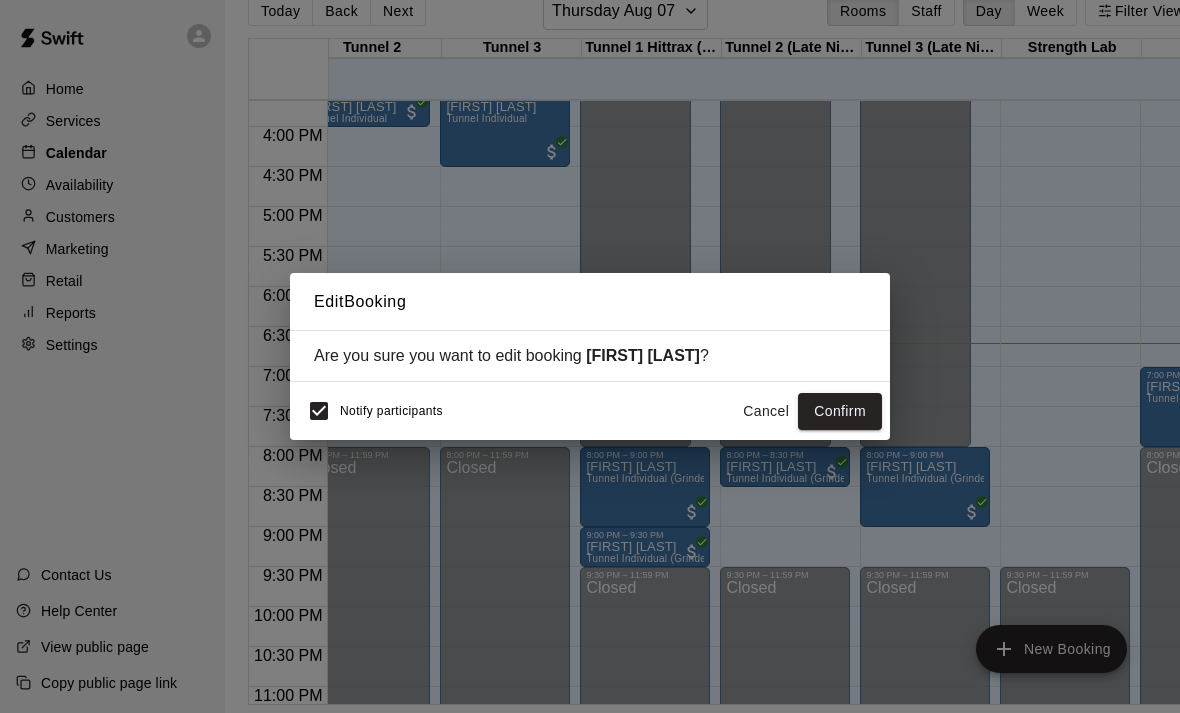 click on "Cancel" at bounding box center [766, 411] 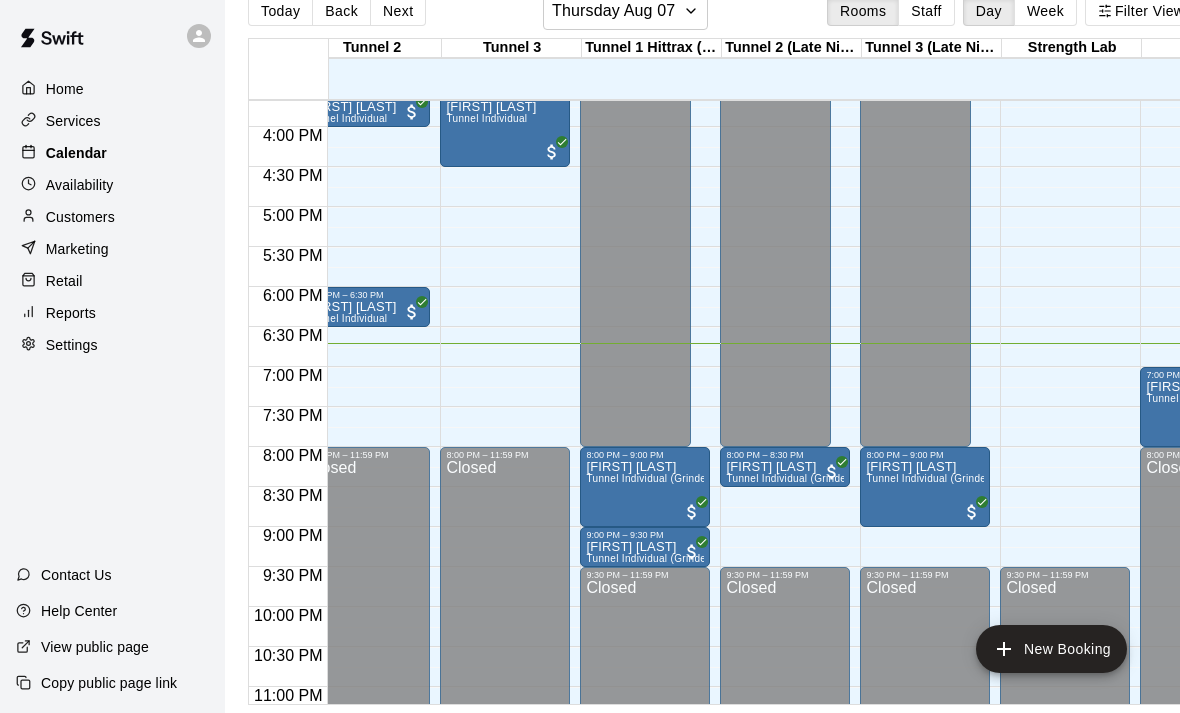 scroll, scrollTop: 1256, scrollLeft: 43, axis: both 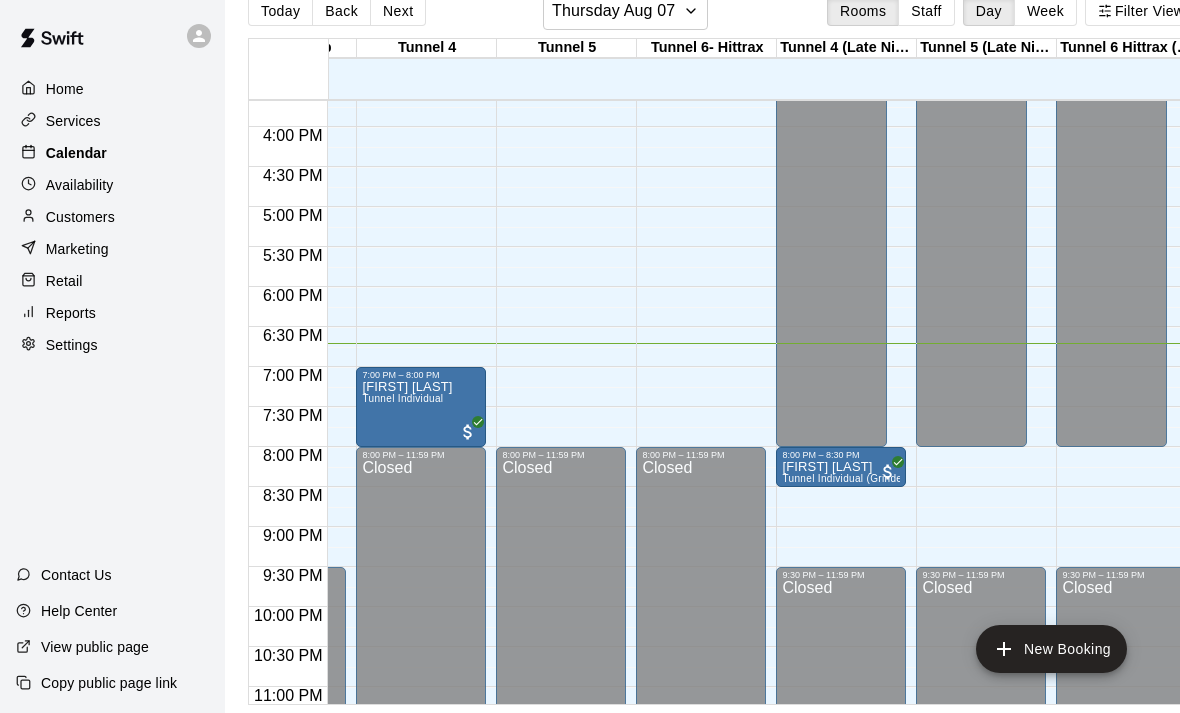 click on "8:00 PM – 8:30 PM" at bounding box center [841, 455] 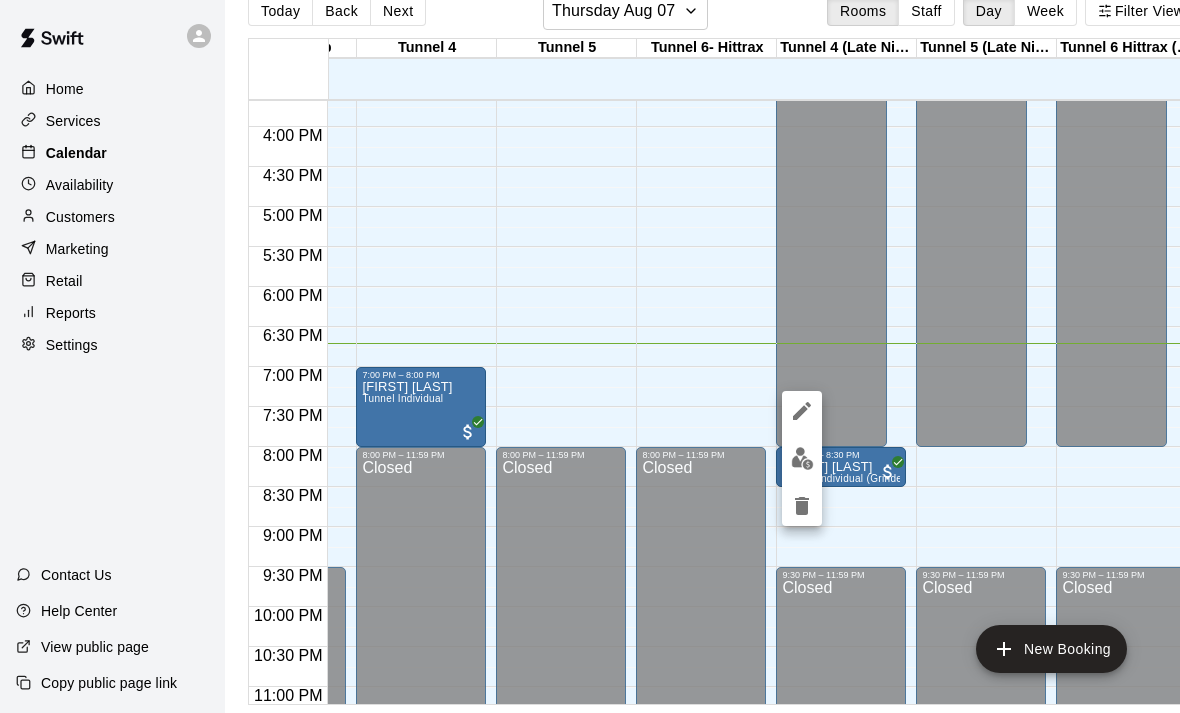 click at bounding box center (590, 356) 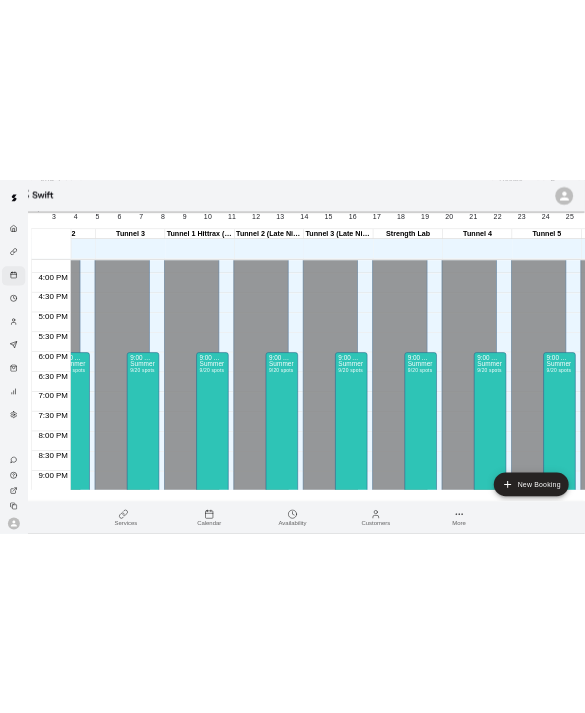 scroll, scrollTop: 0, scrollLeft: 0, axis: both 